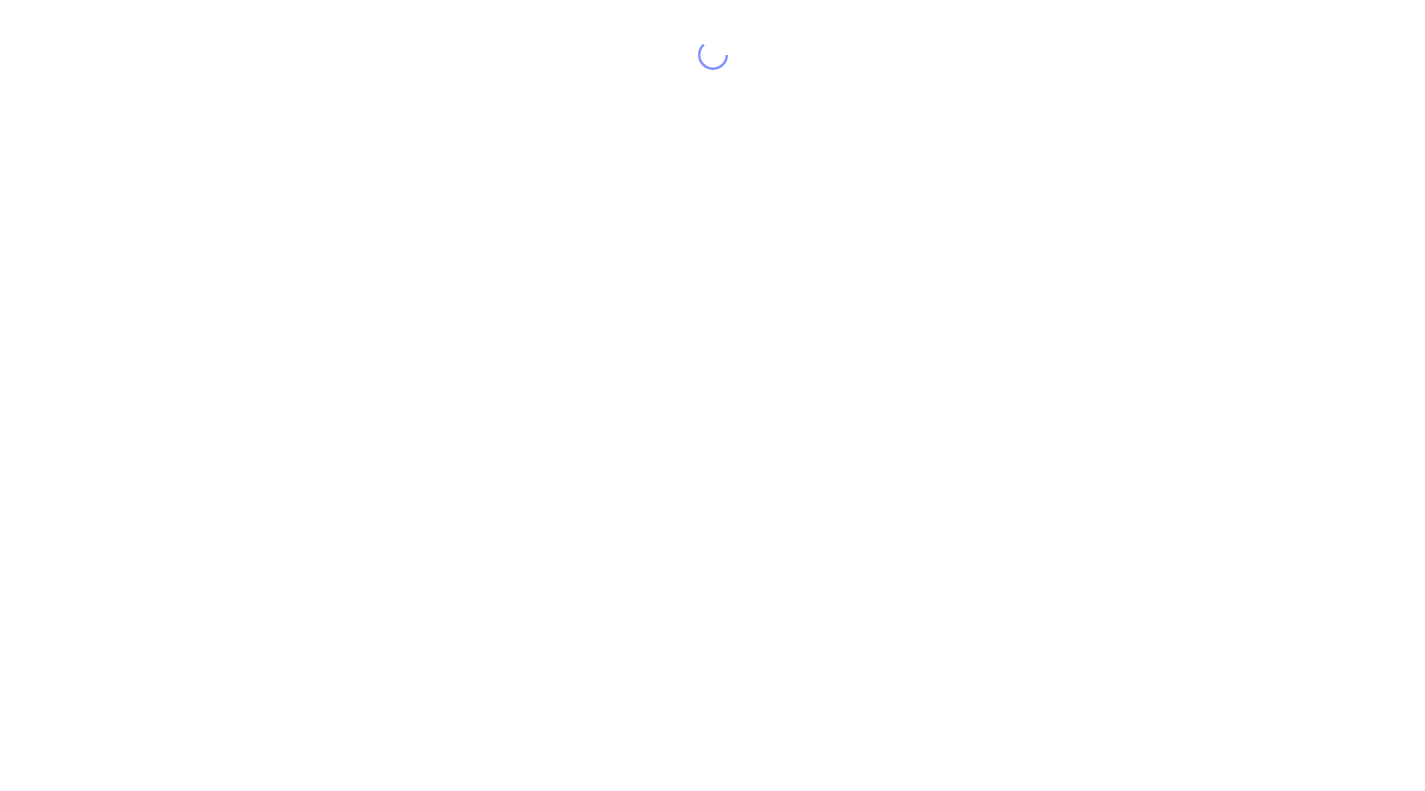 scroll, scrollTop: 40, scrollLeft: 0, axis: vertical 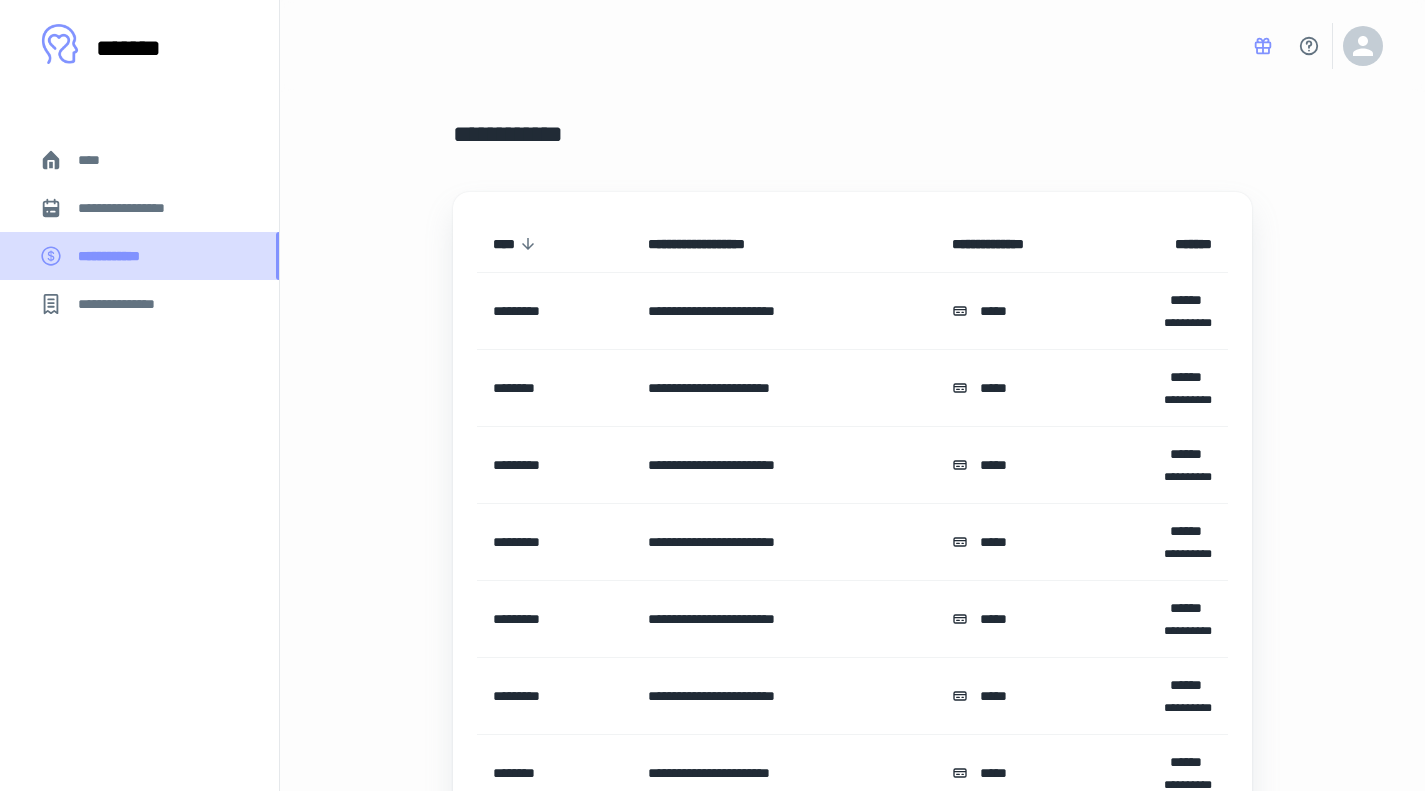 click on "**********" at bounding box center (120, 256) 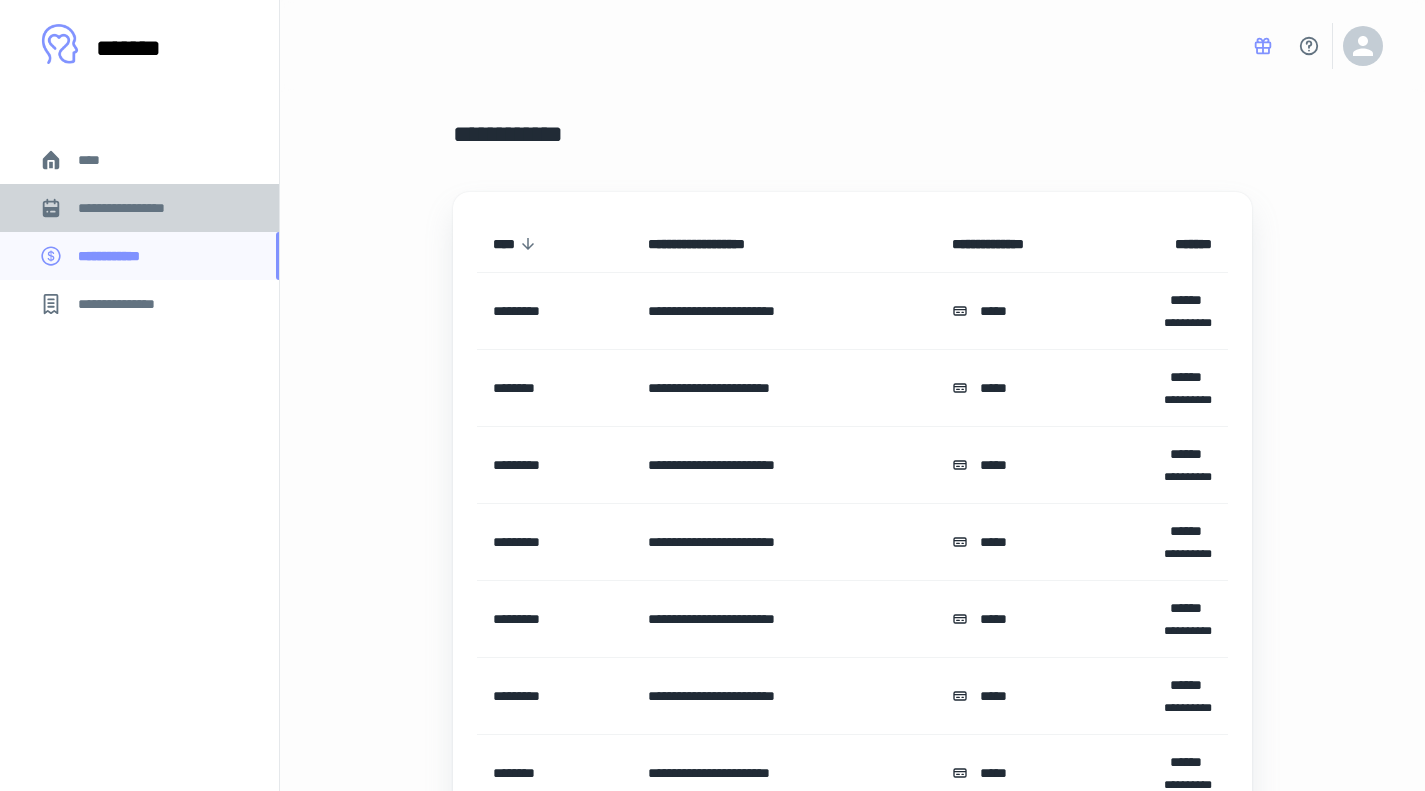 click on "**********" at bounding box center [136, 208] 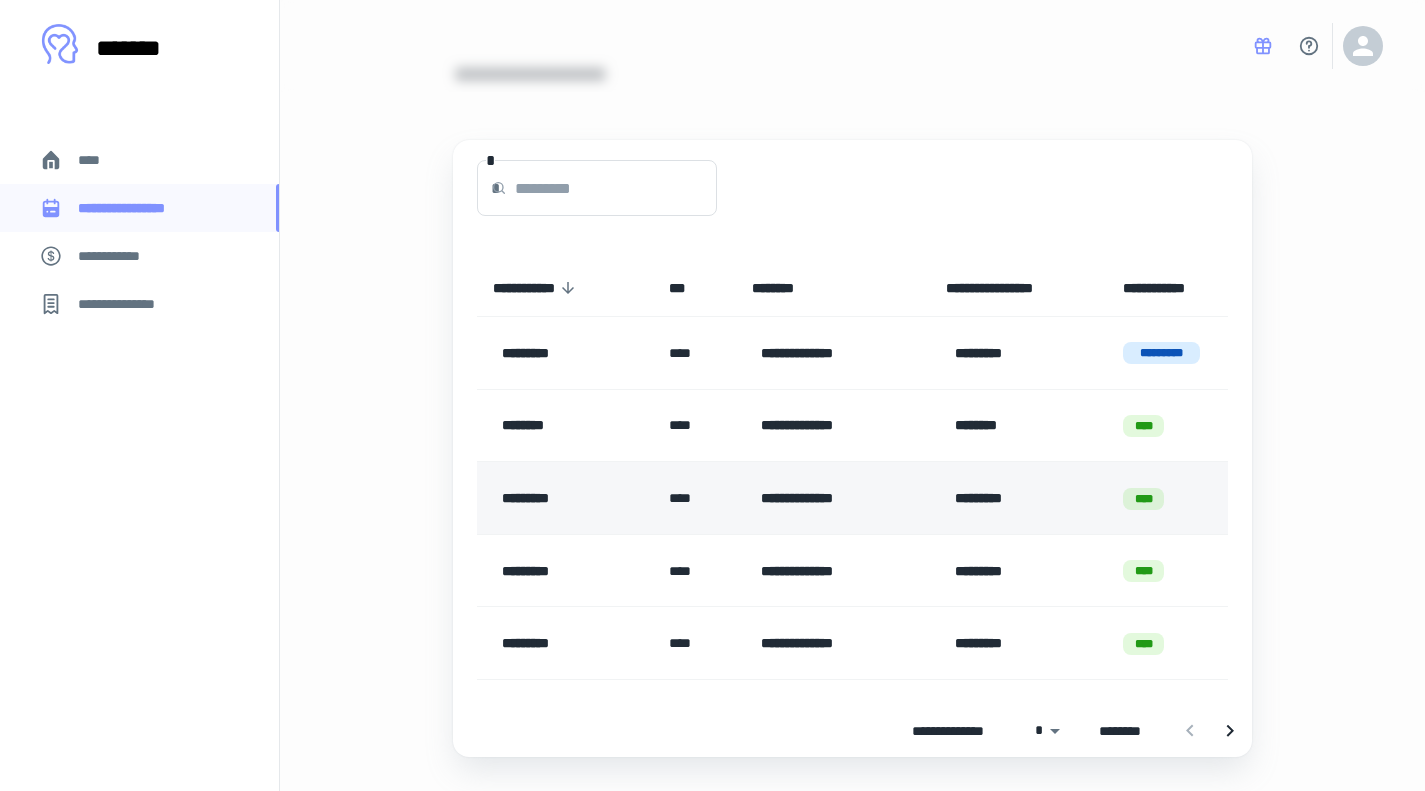 scroll, scrollTop: 106, scrollLeft: 0, axis: vertical 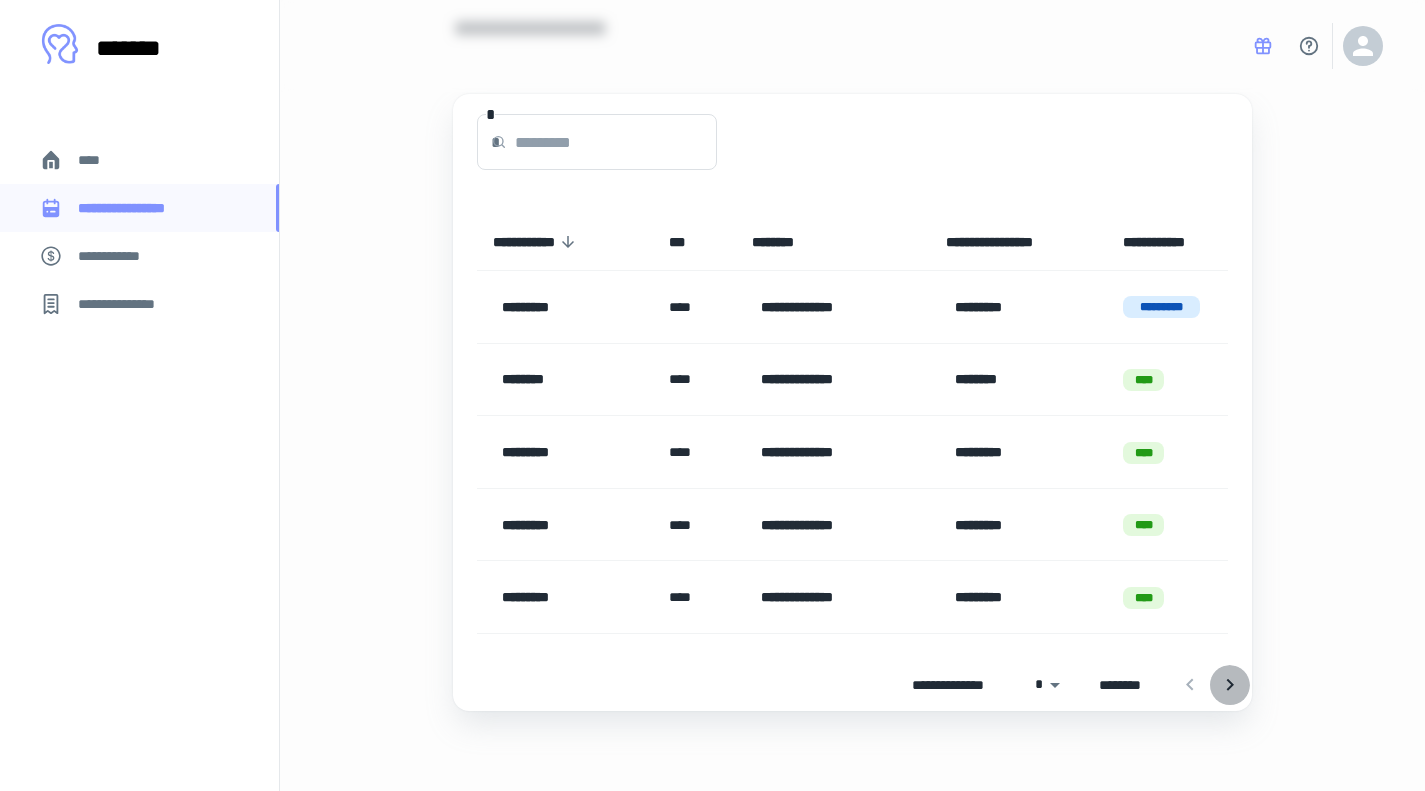 click 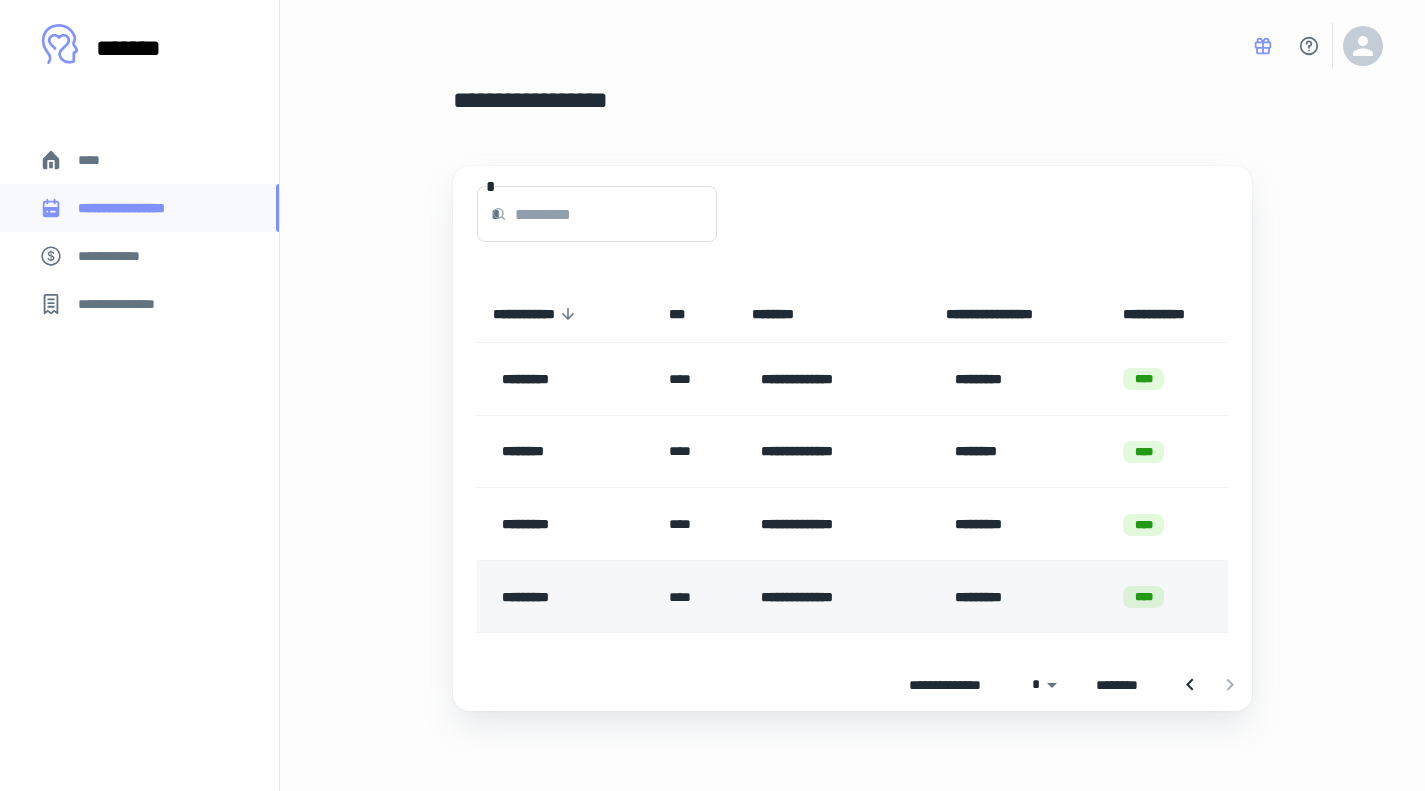 click on "****" at bounding box center [1143, 597] 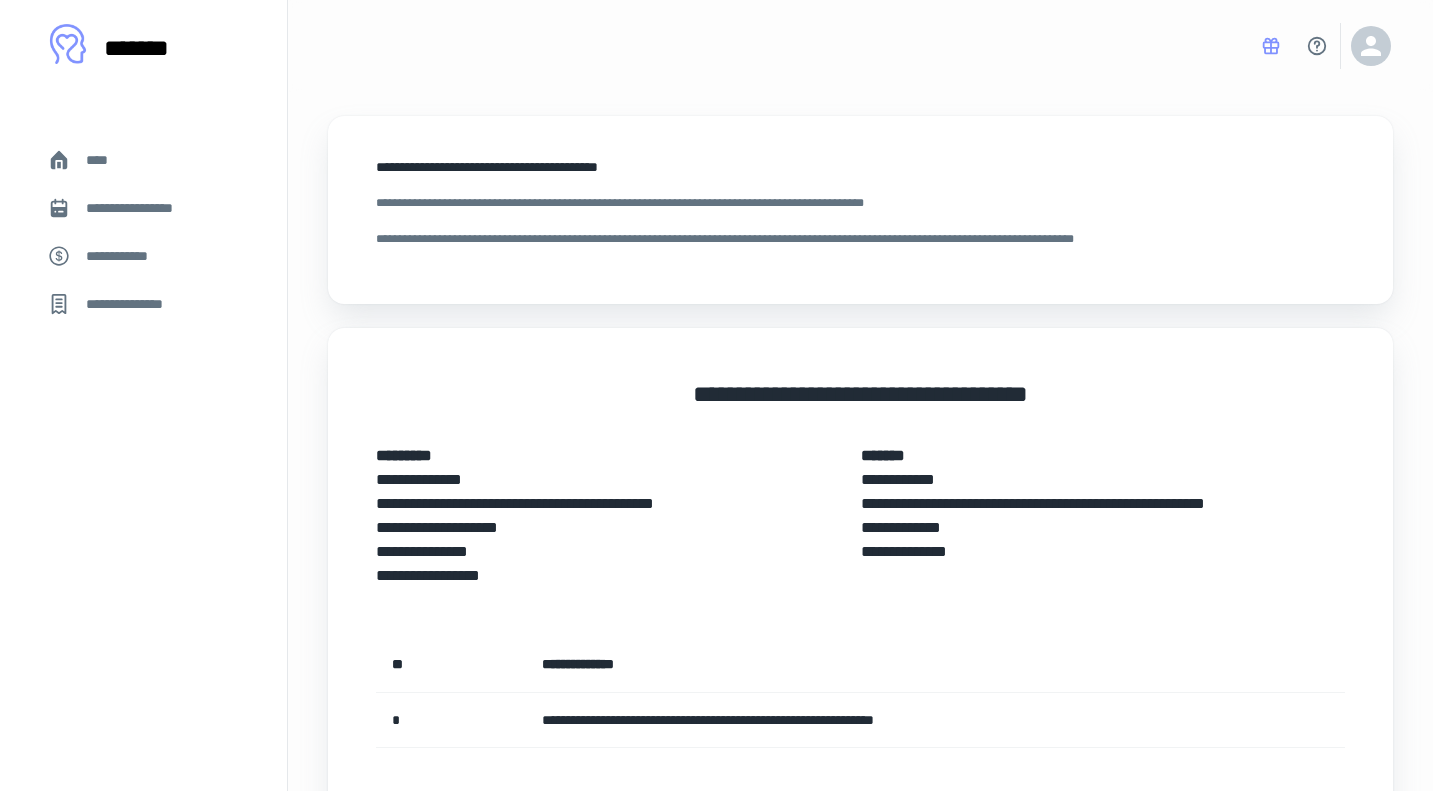 scroll, scrollTop: 1, scrollLeft: 0, axis: vertical 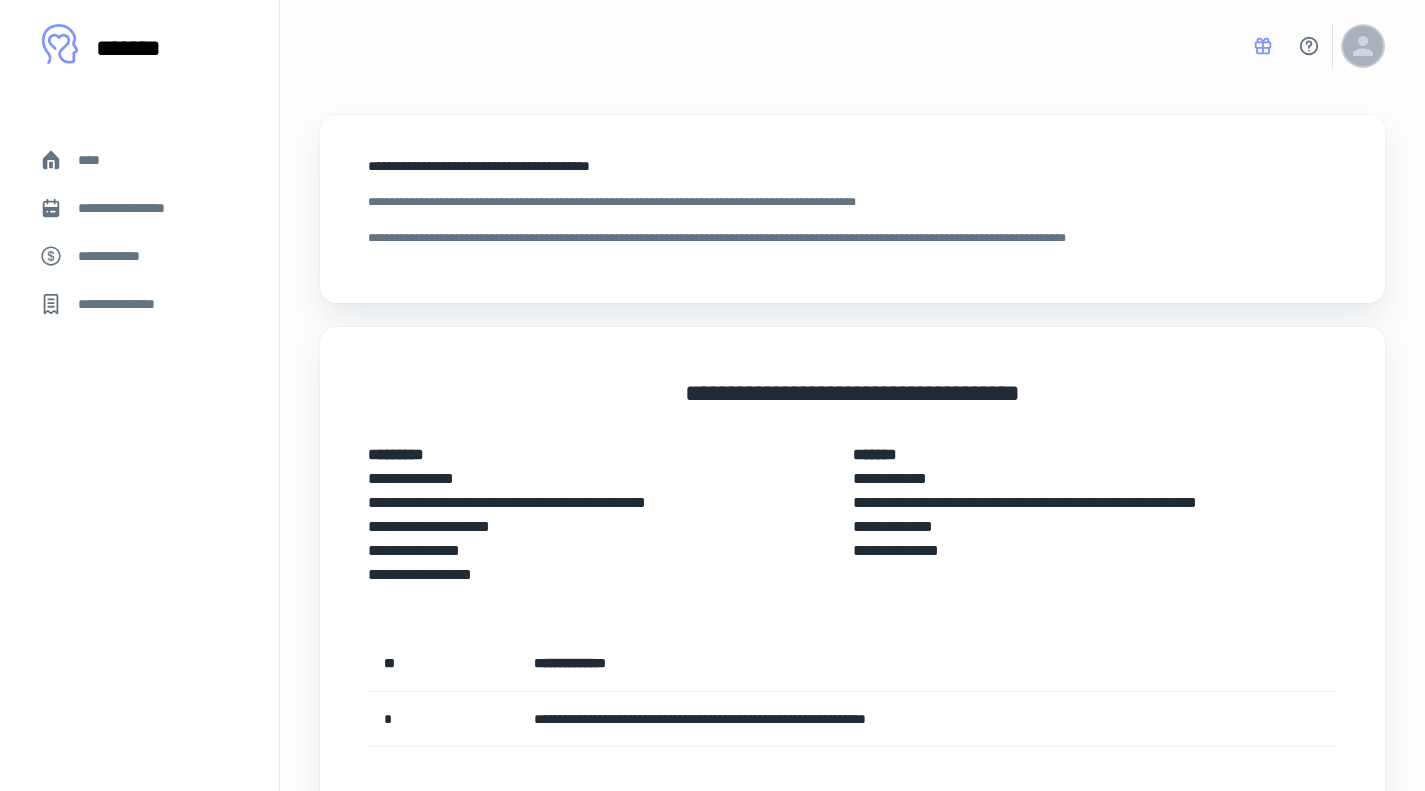 click 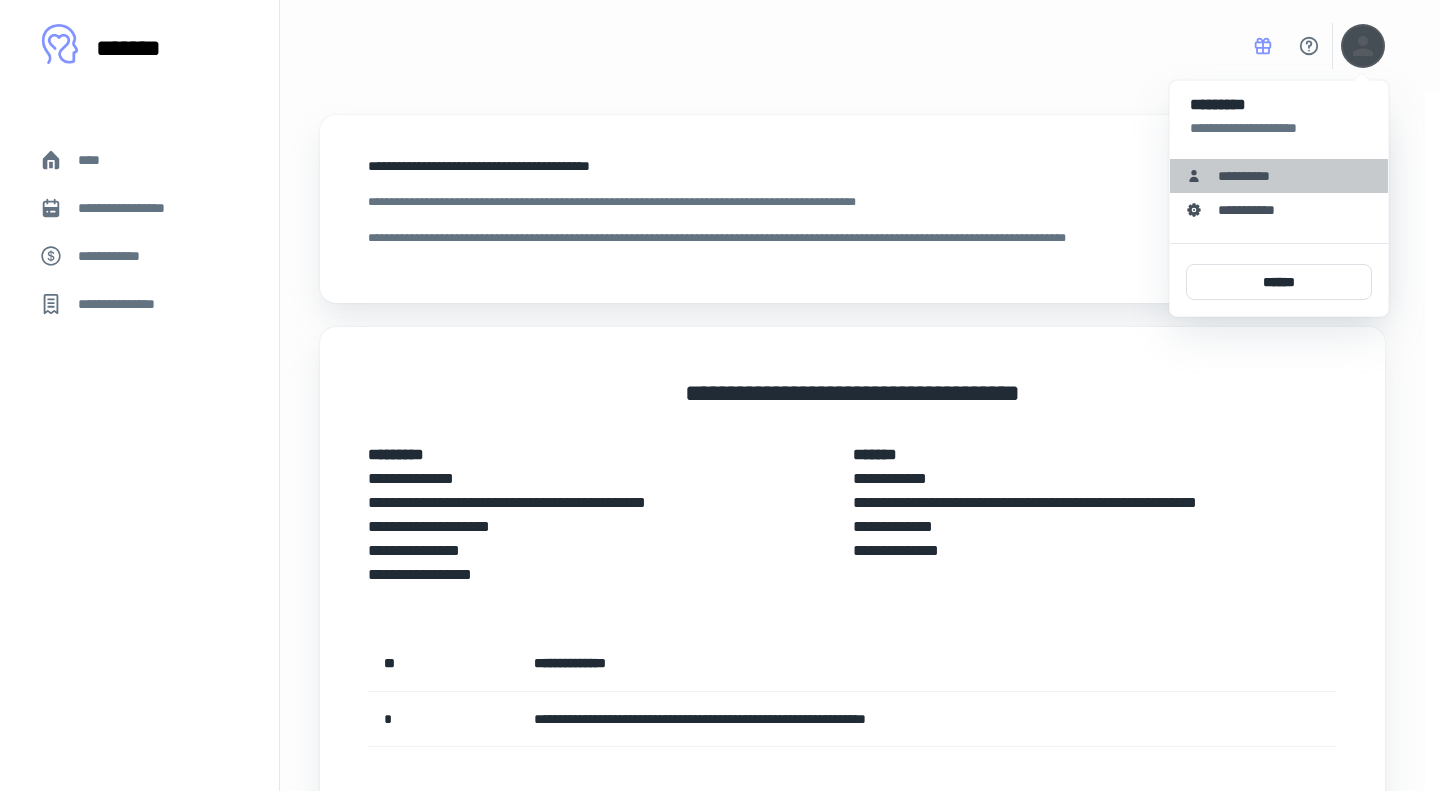 click on "**********" at bounding box center [1251, 176] 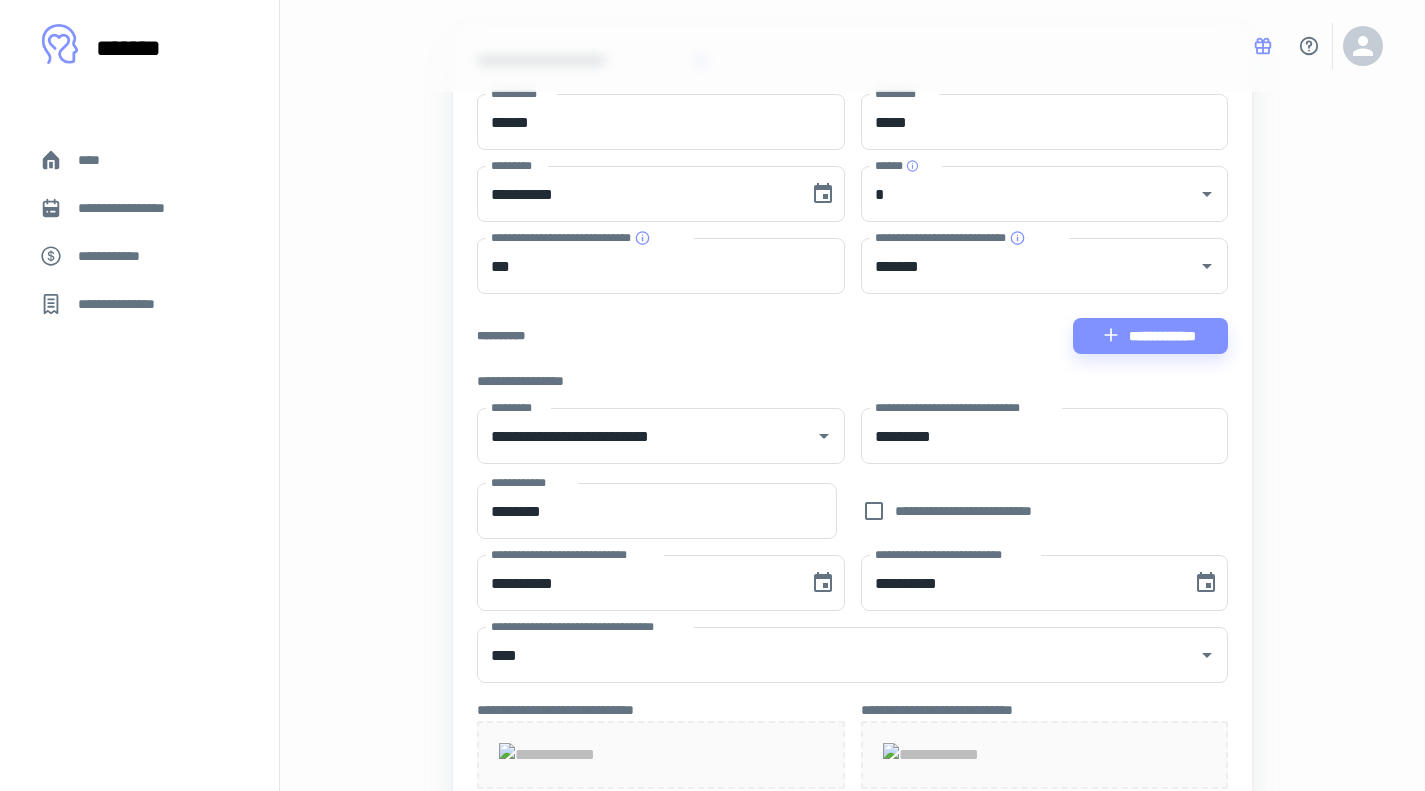 scroll, scrollTop: 0, scrollLeft: 0, axis: both 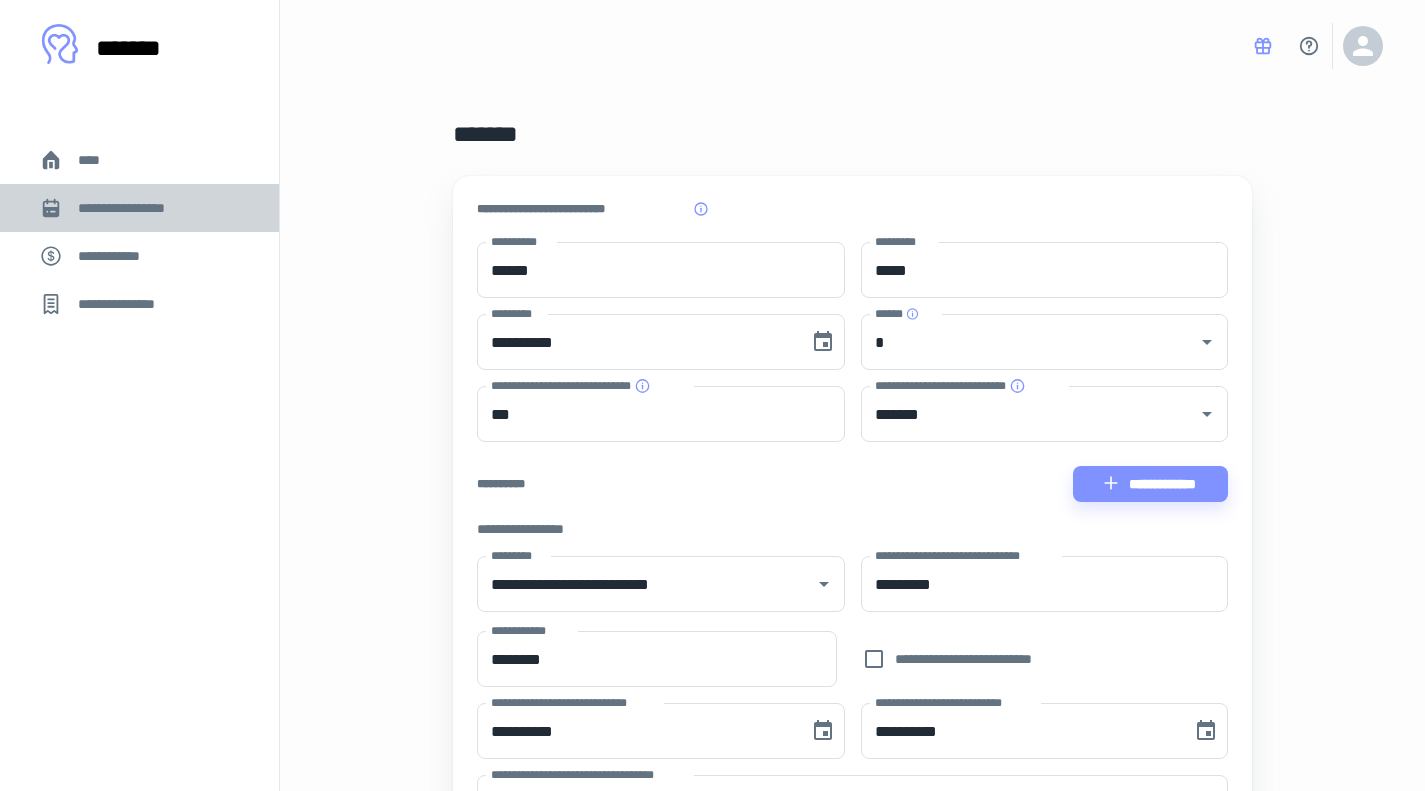 click on "**********" at bounding box center [136, 208] 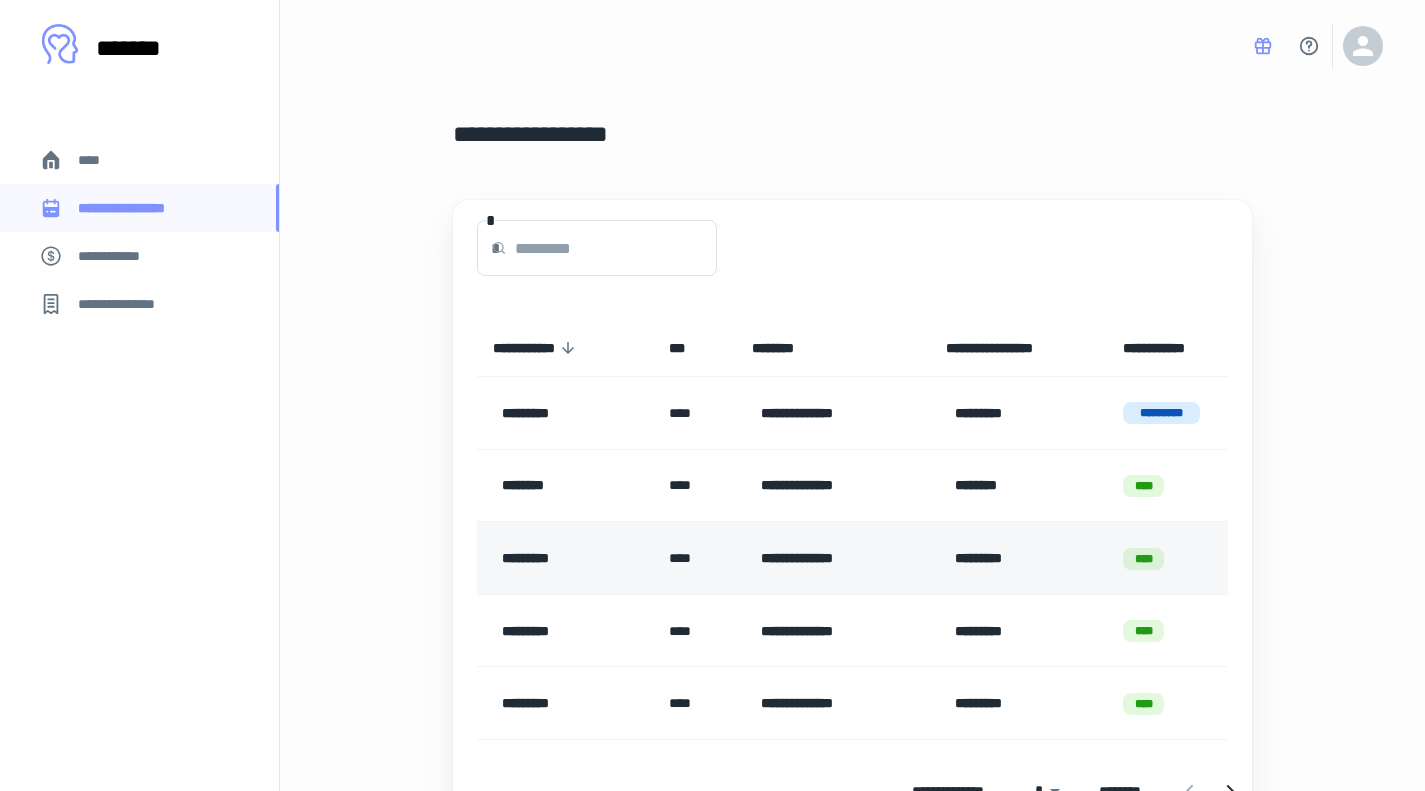scroll, scrollTop: 106, scrollLeft: 0, axis: vertical 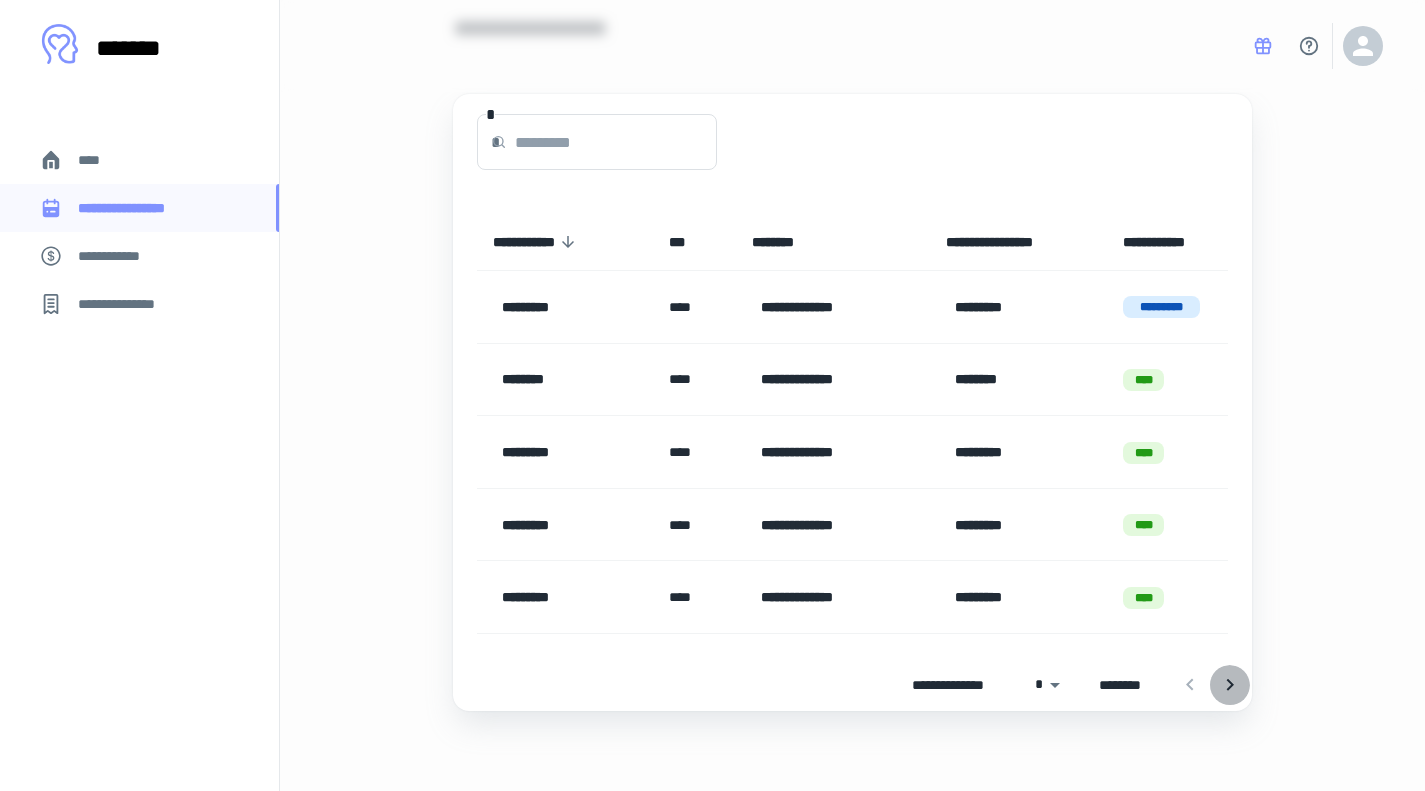 click 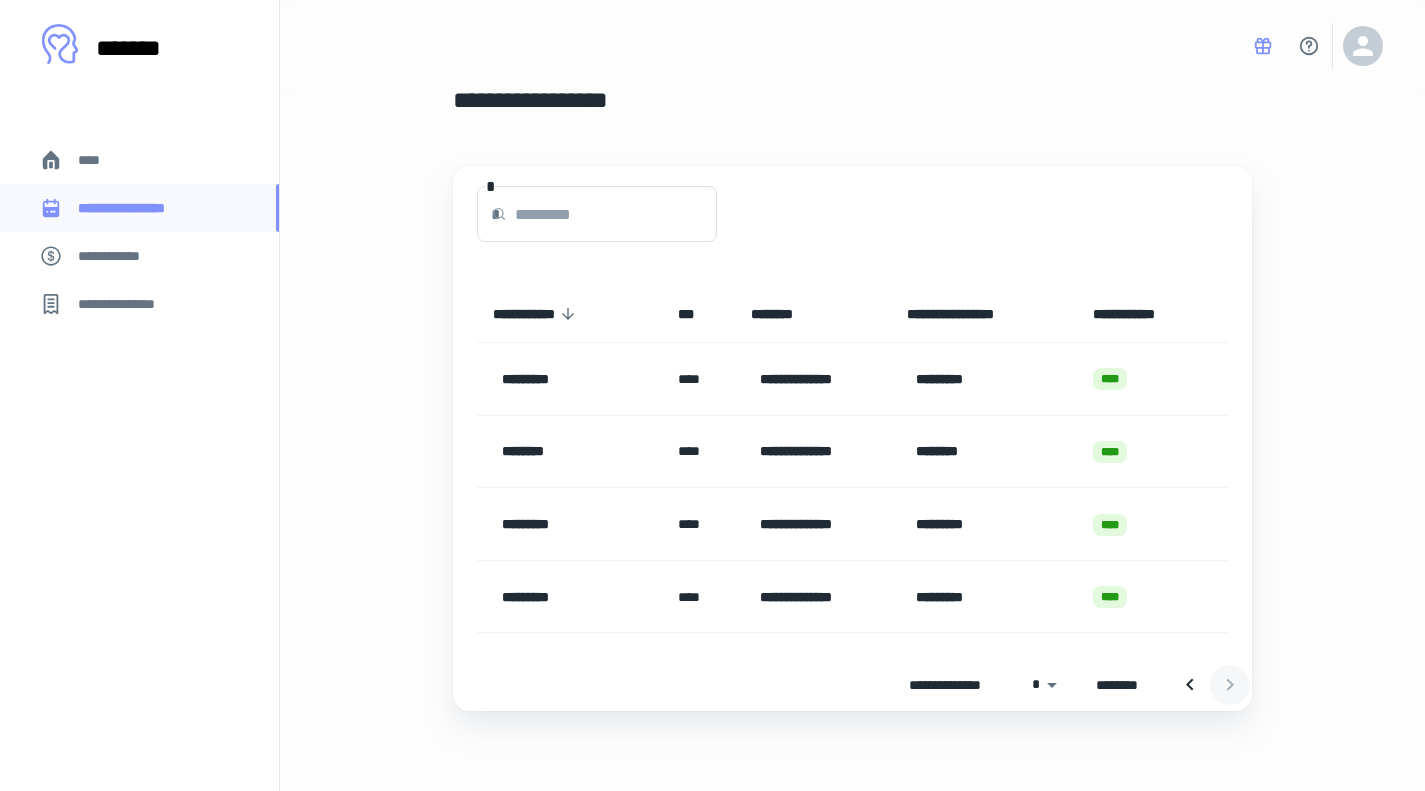 scroll, scrollTop: 34, scrollLeft: 0, axis: vertical 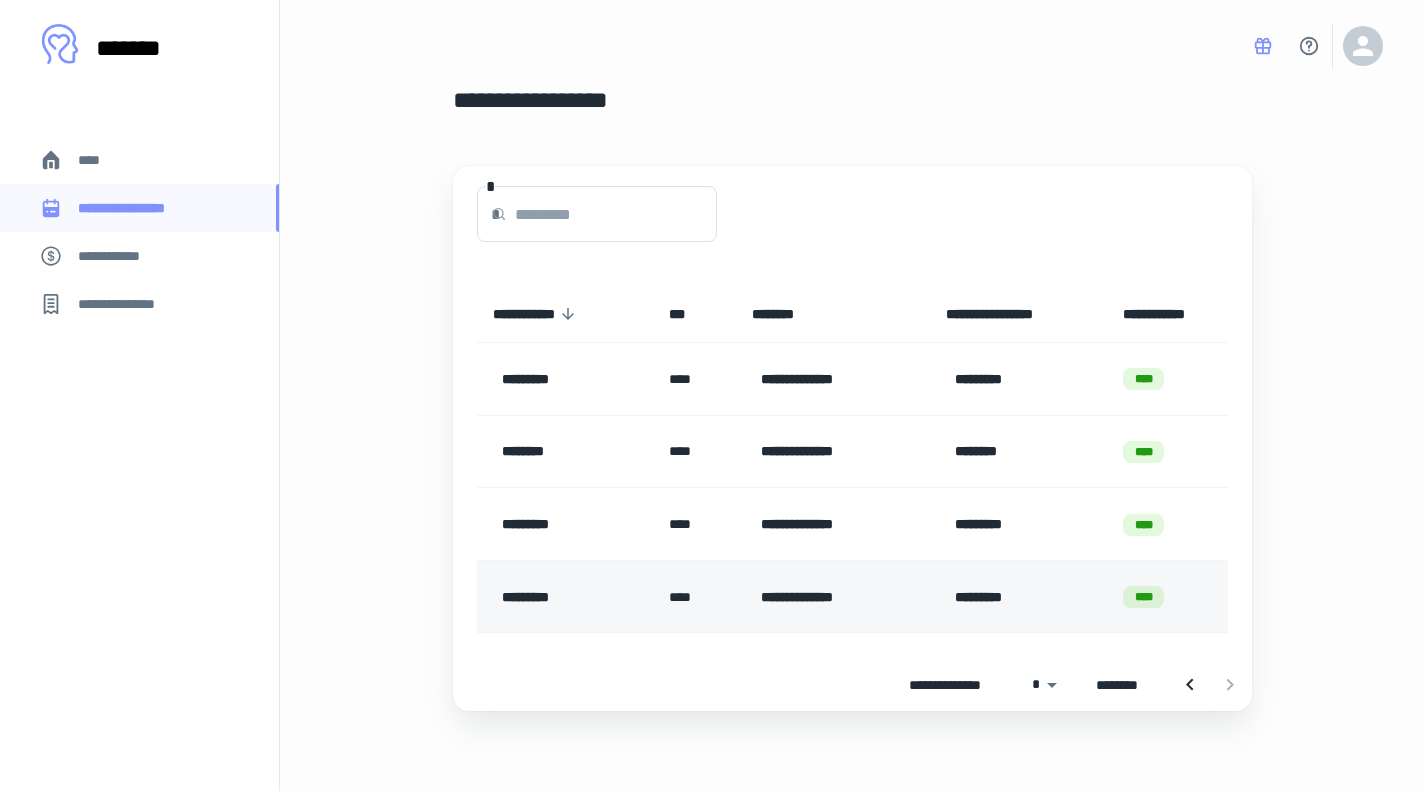 click on "****" at bounding box center (1143, 597) 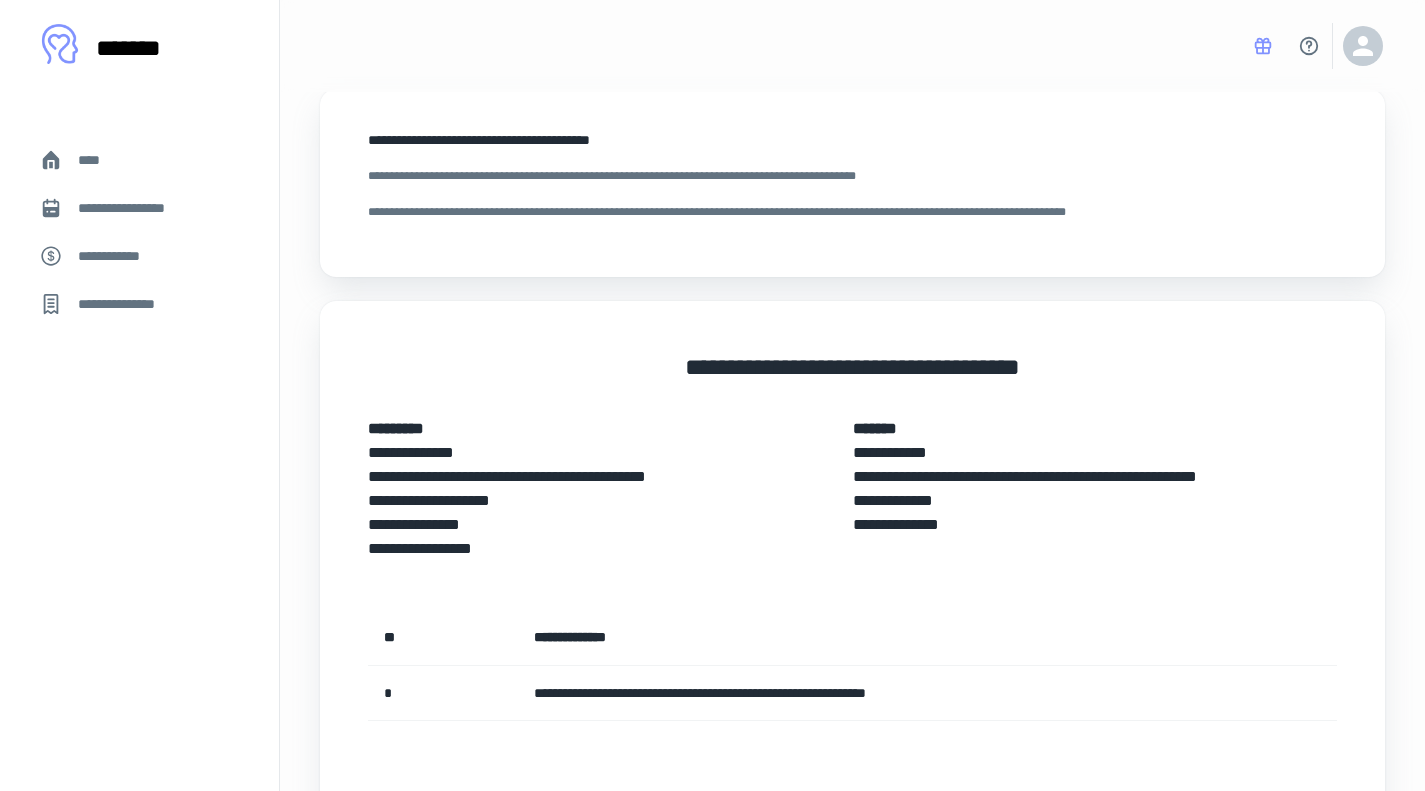 scroll, scrollTop: 0, scrollLeft: 0, axis: both 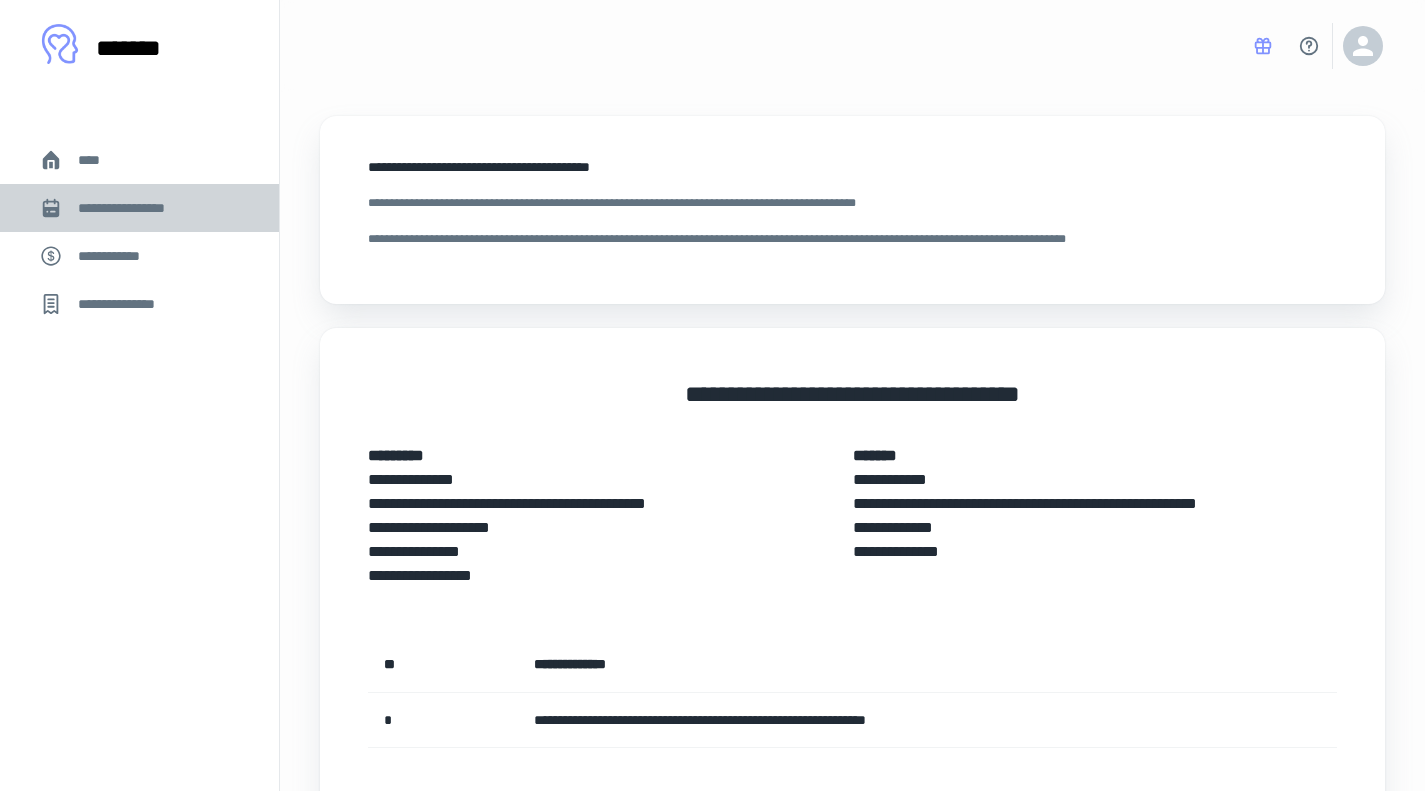 click on "**********" at bounding box center [136, 208] 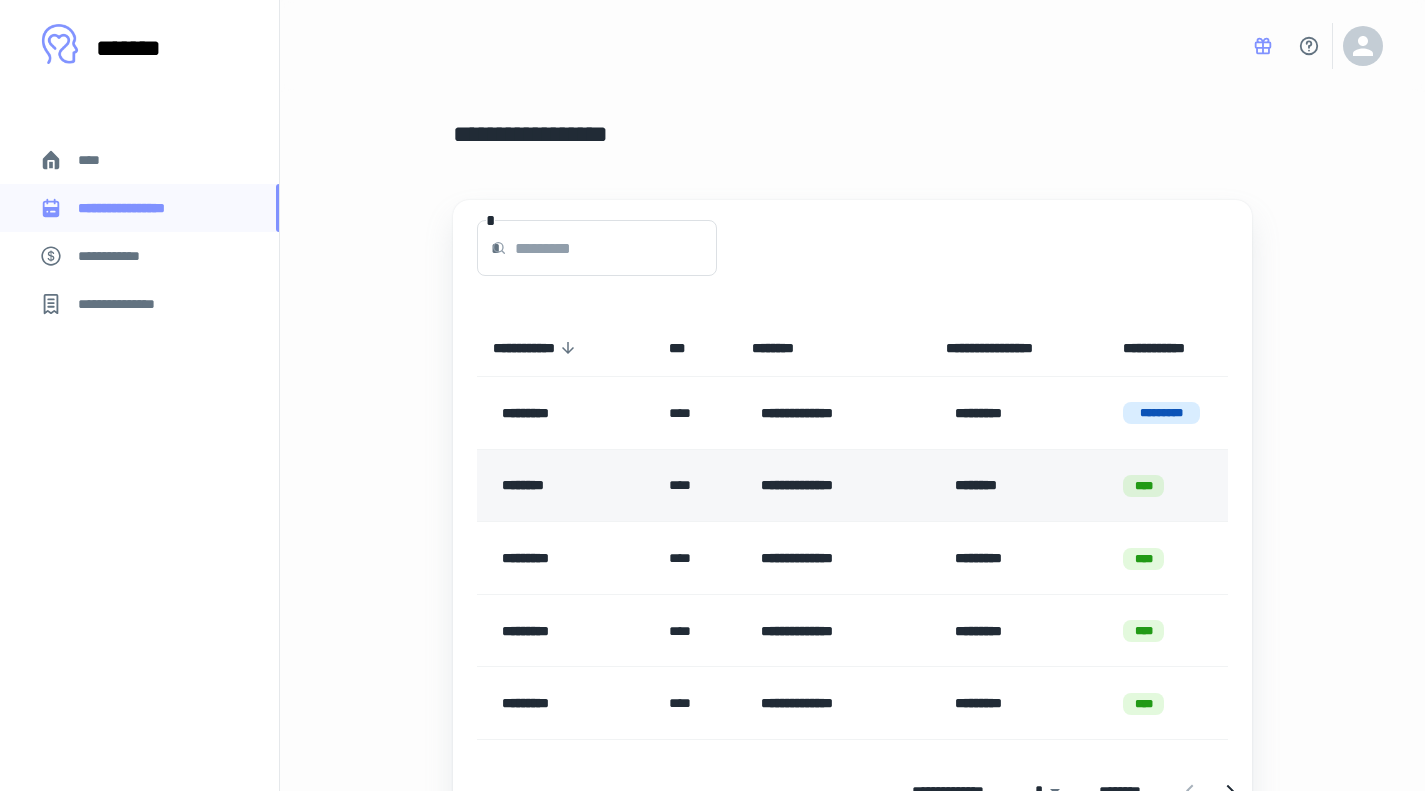 scroll, scrollTop: 106, scrollLeft: 0, axis: vertical 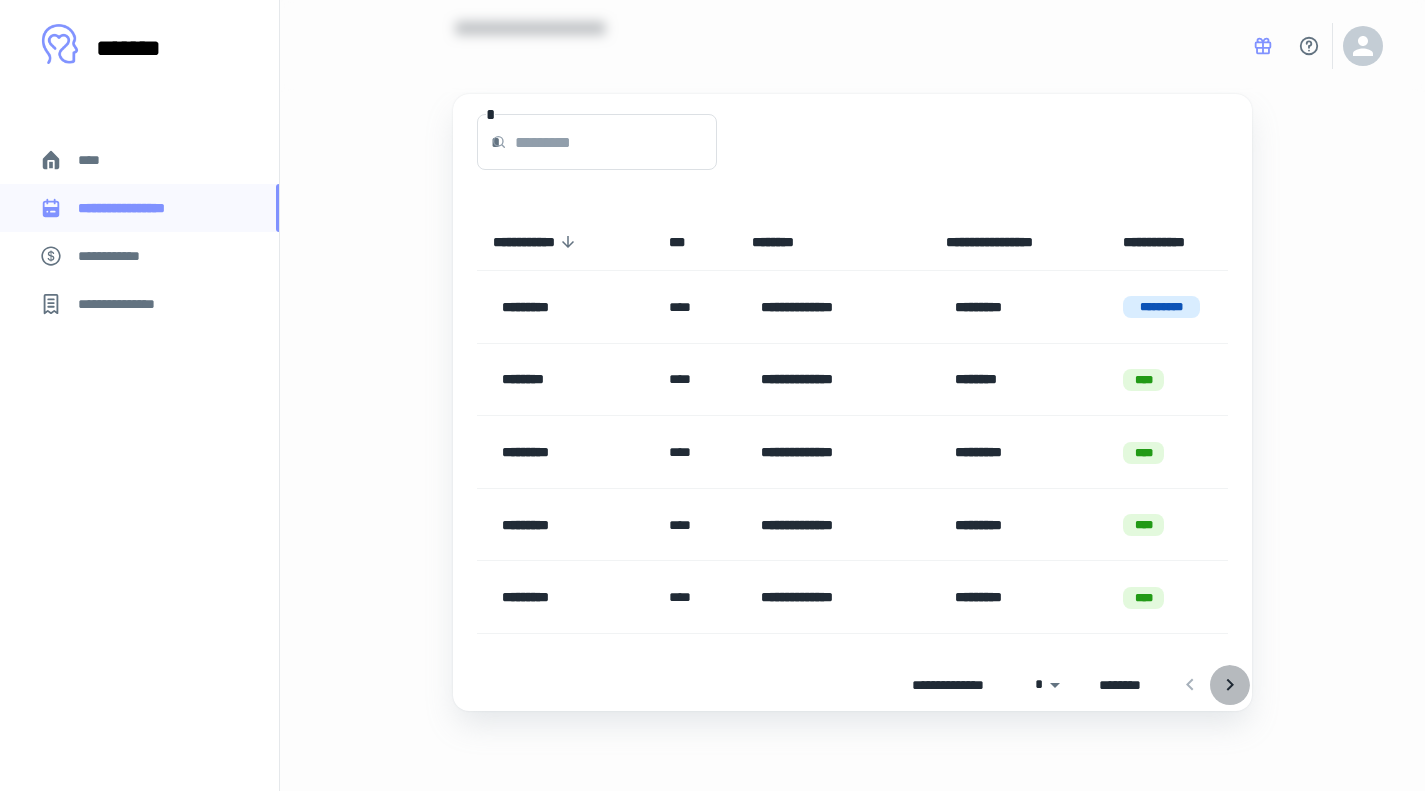 click 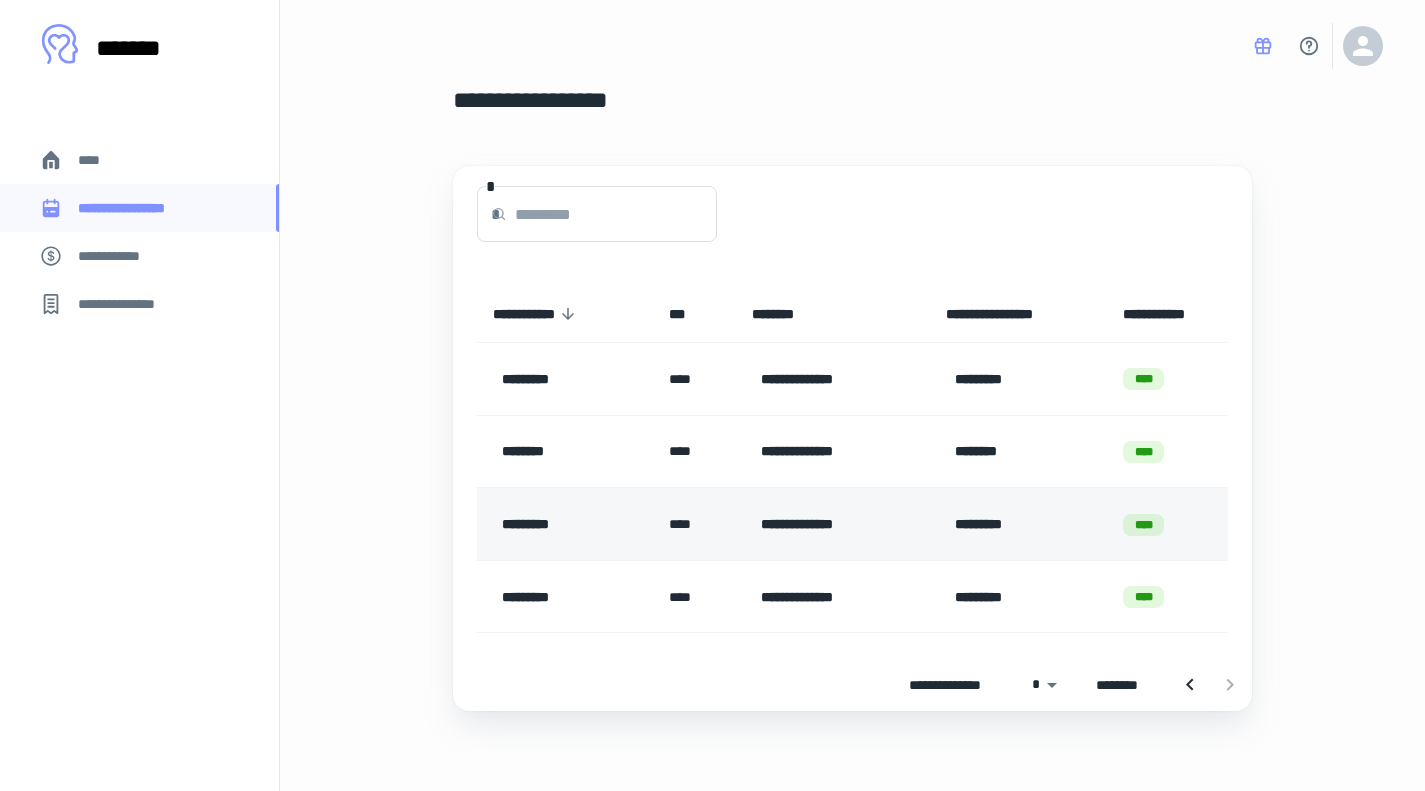 click on "****" at bounding box center (1143, 525) 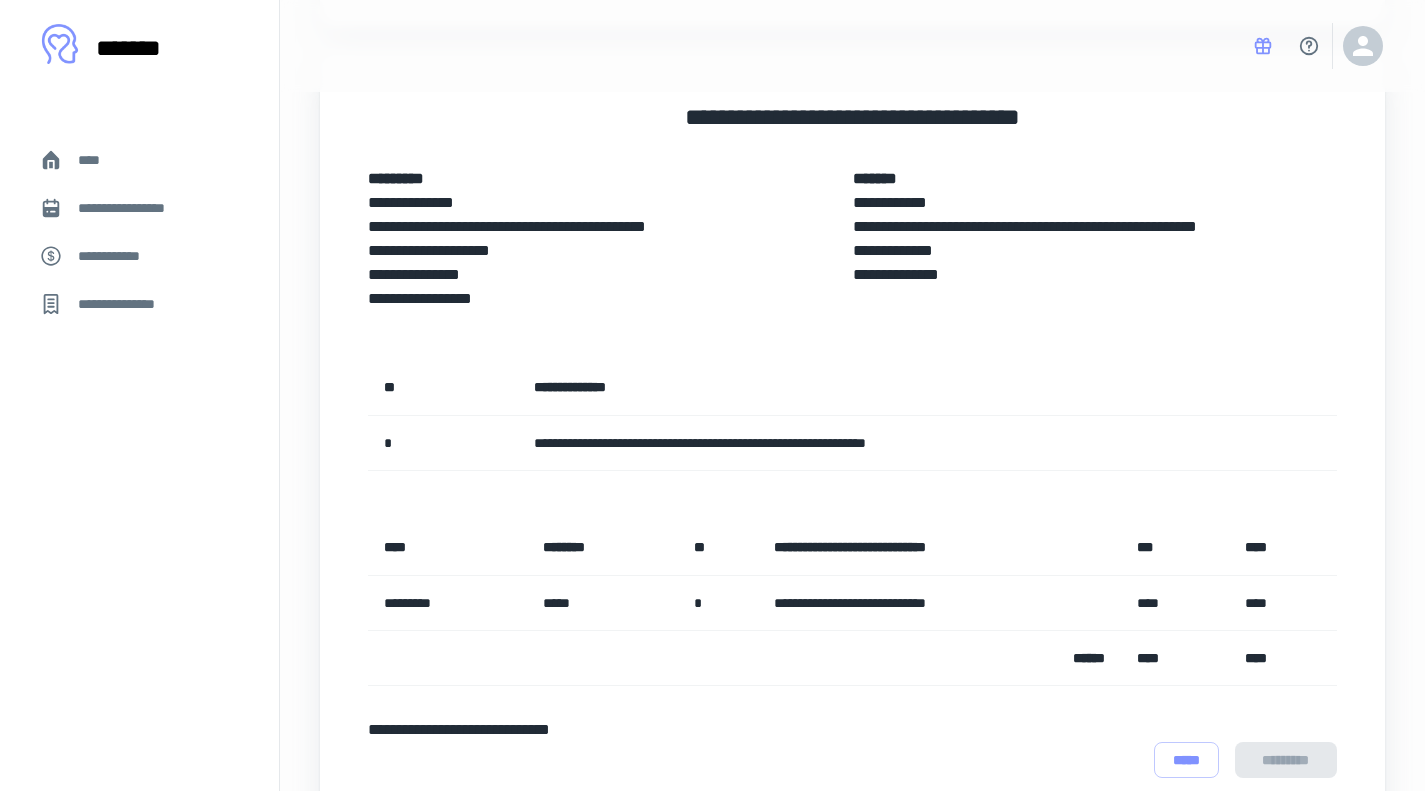scroll, scrollTop: 286, scrollLeft: 0, axis: vertical 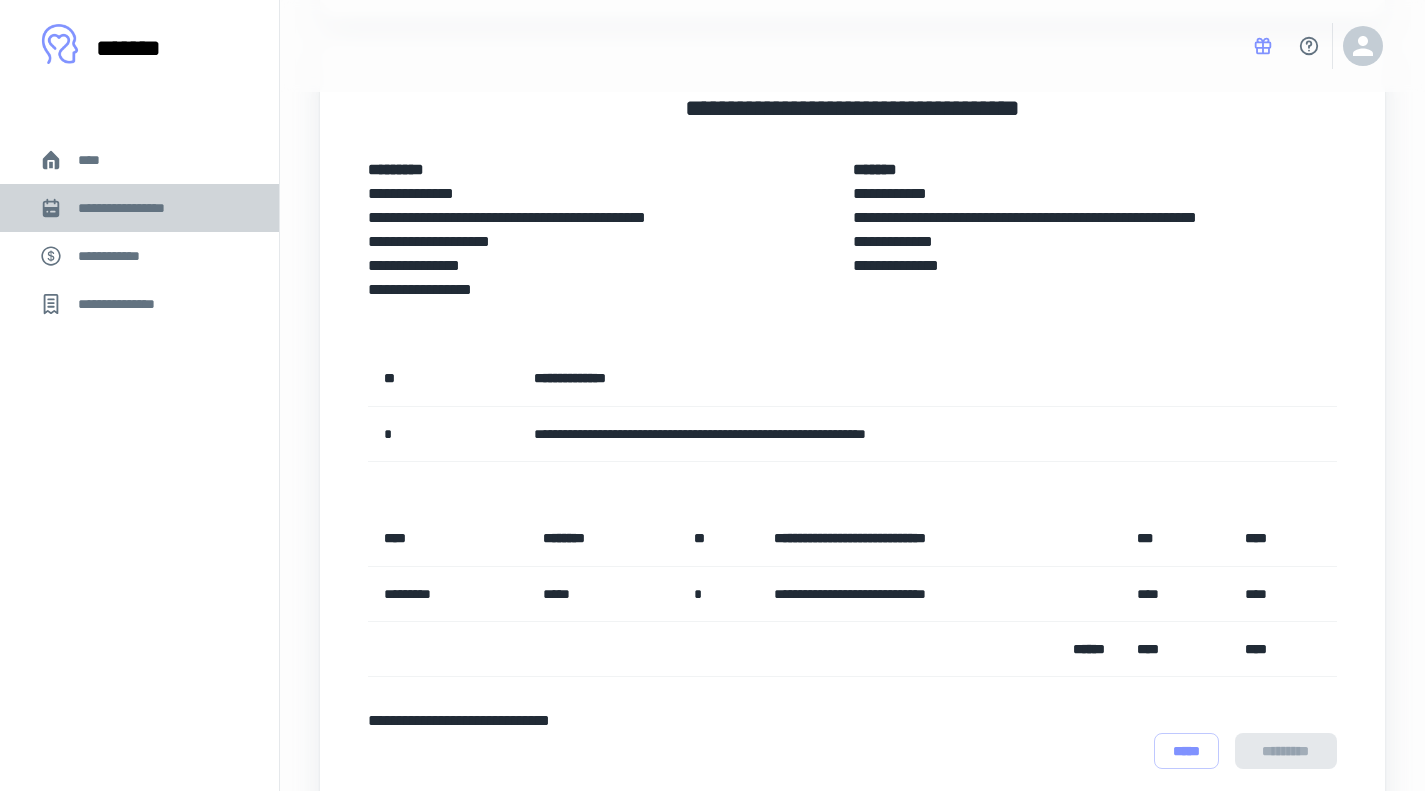 click on "**********" at bounding box center [136, 208] 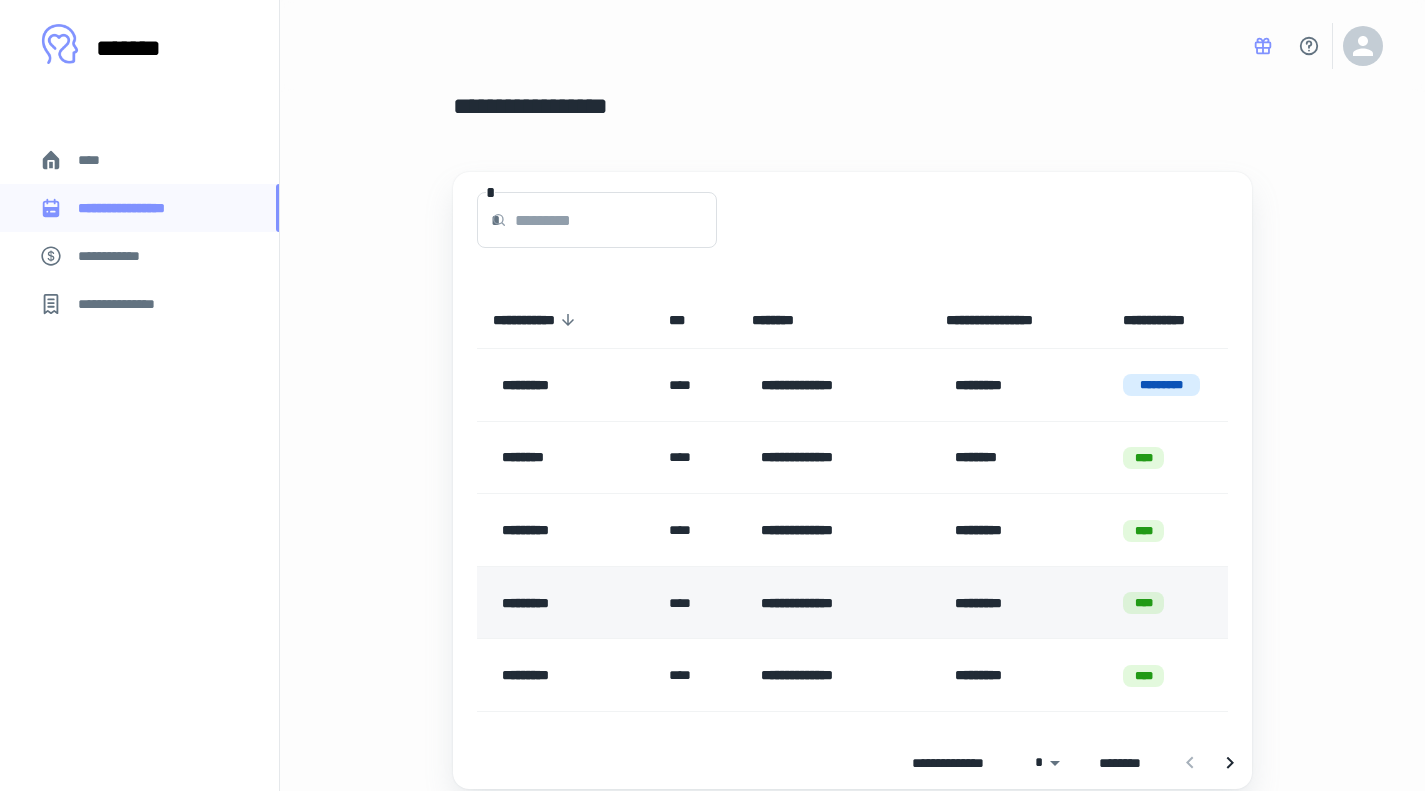 scroll, scrollTop: 106, scrollLeft: 0, axis: vertical 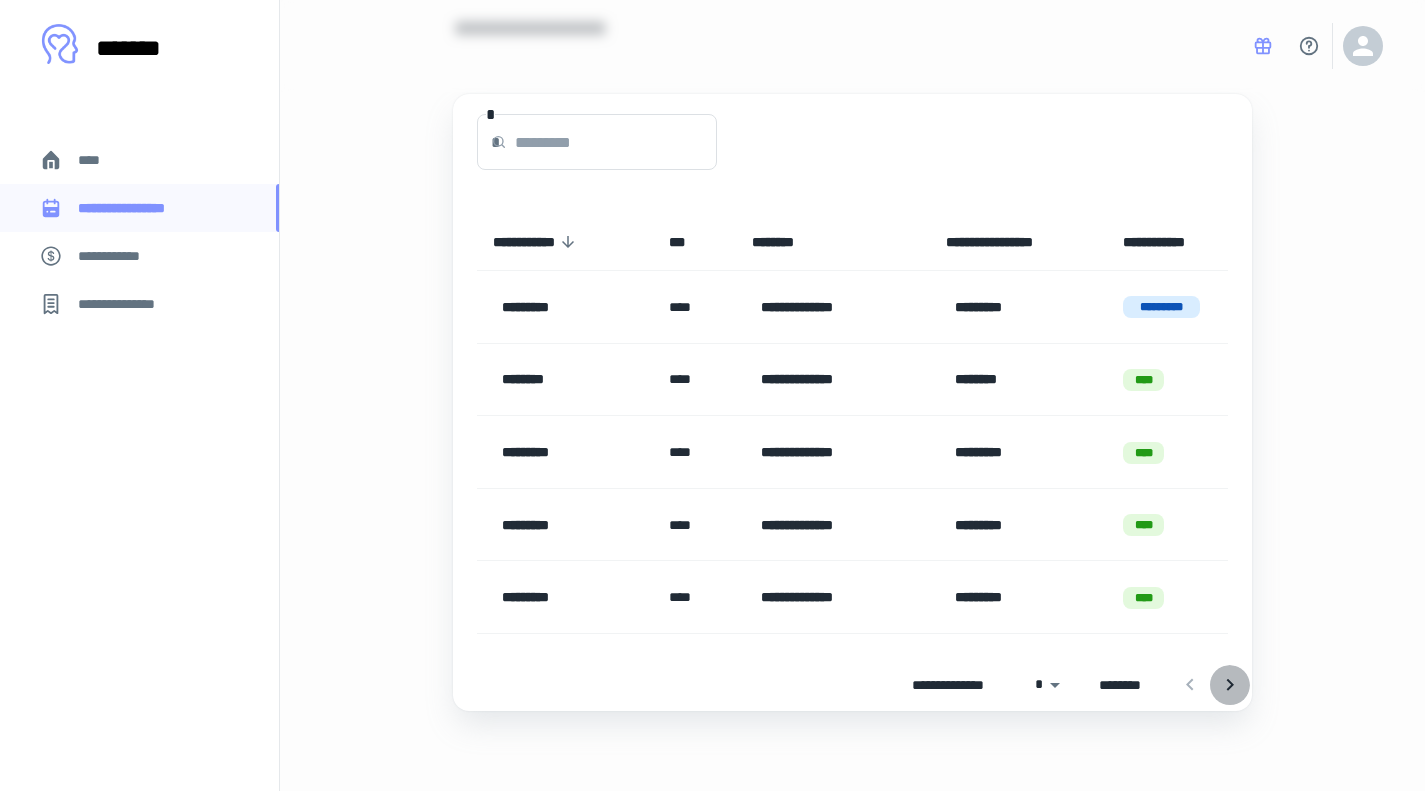 click 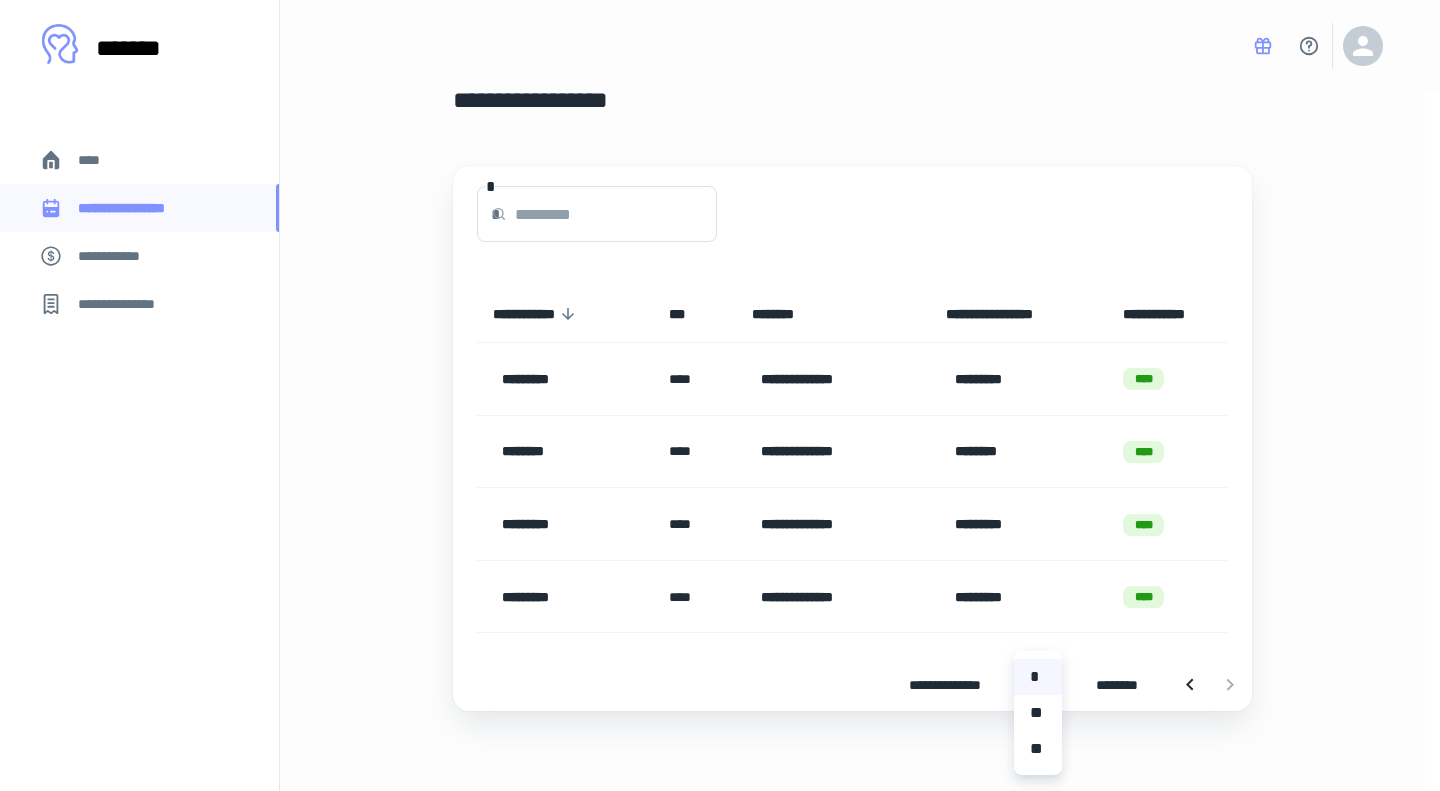click on "[FIRST] [LAST] [ADDRESS] [PHONE] [EMAIL] [SSN] [CREDIT_CARD] [DRIVER_LICENSE] [PASSPORT_NUMBER] [DATE] [AGE] [TIME]" at bounding box center [712, 361] 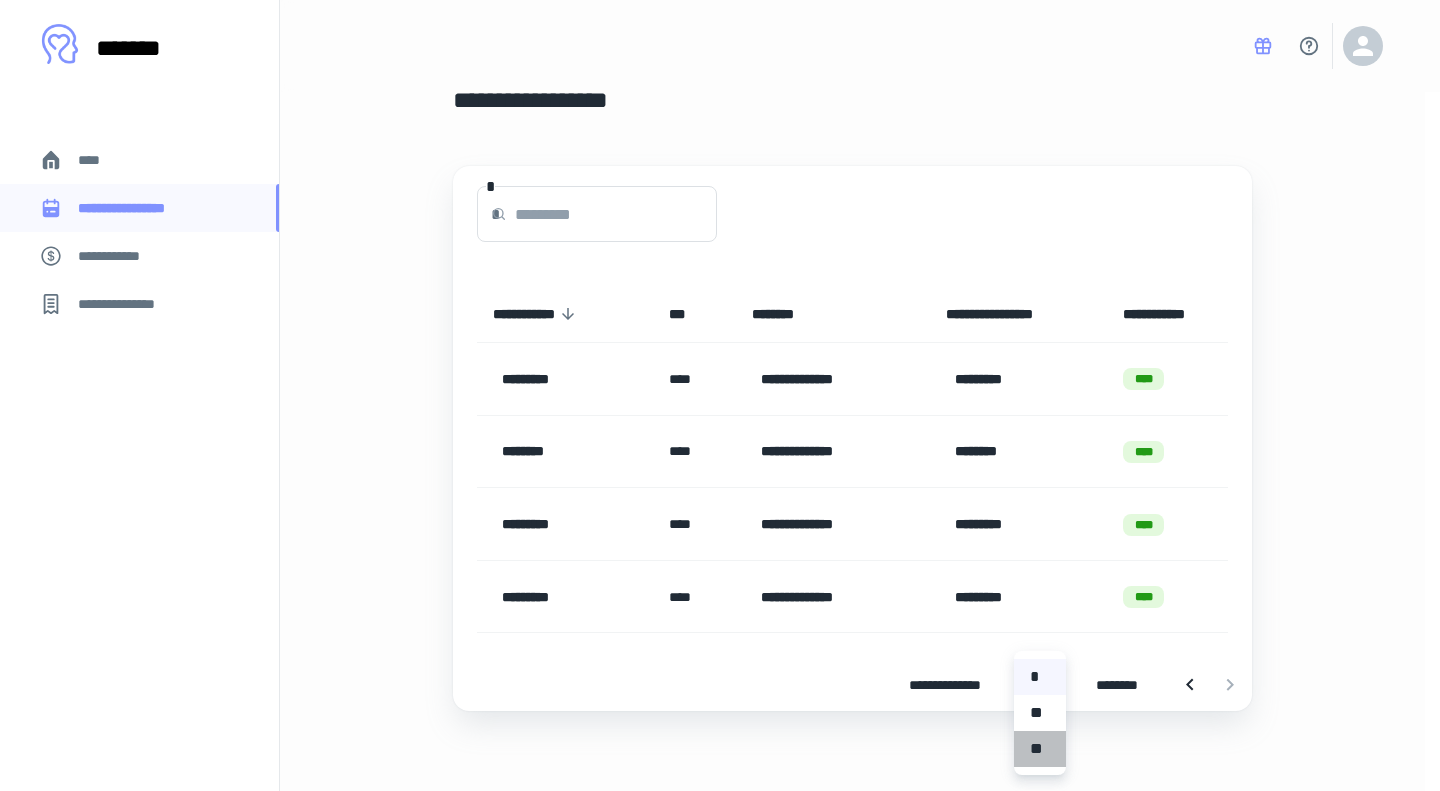 click on "**" at bounding box center (1040, 749) 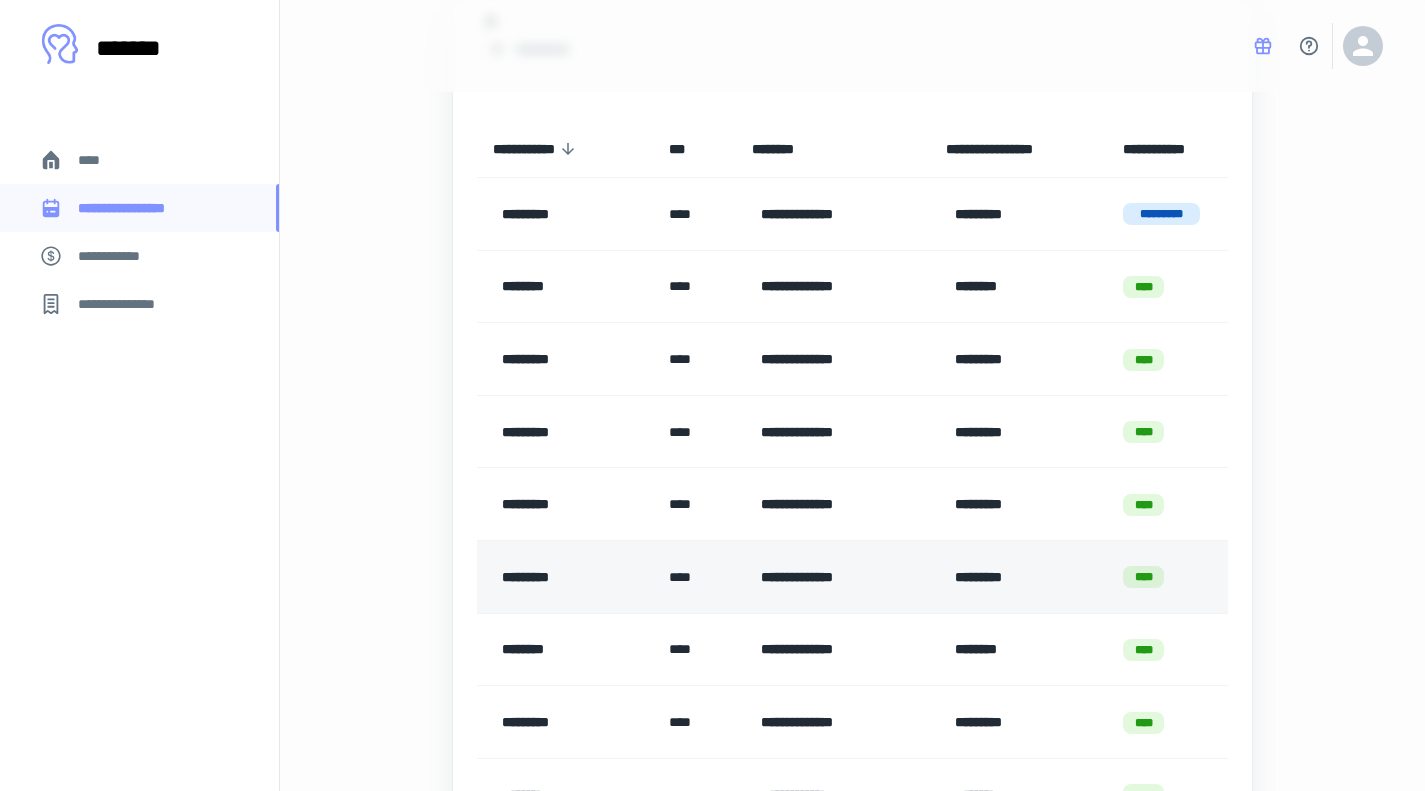 scroll, scrollTop: 248, scrollLeft: 0, axis: vertical 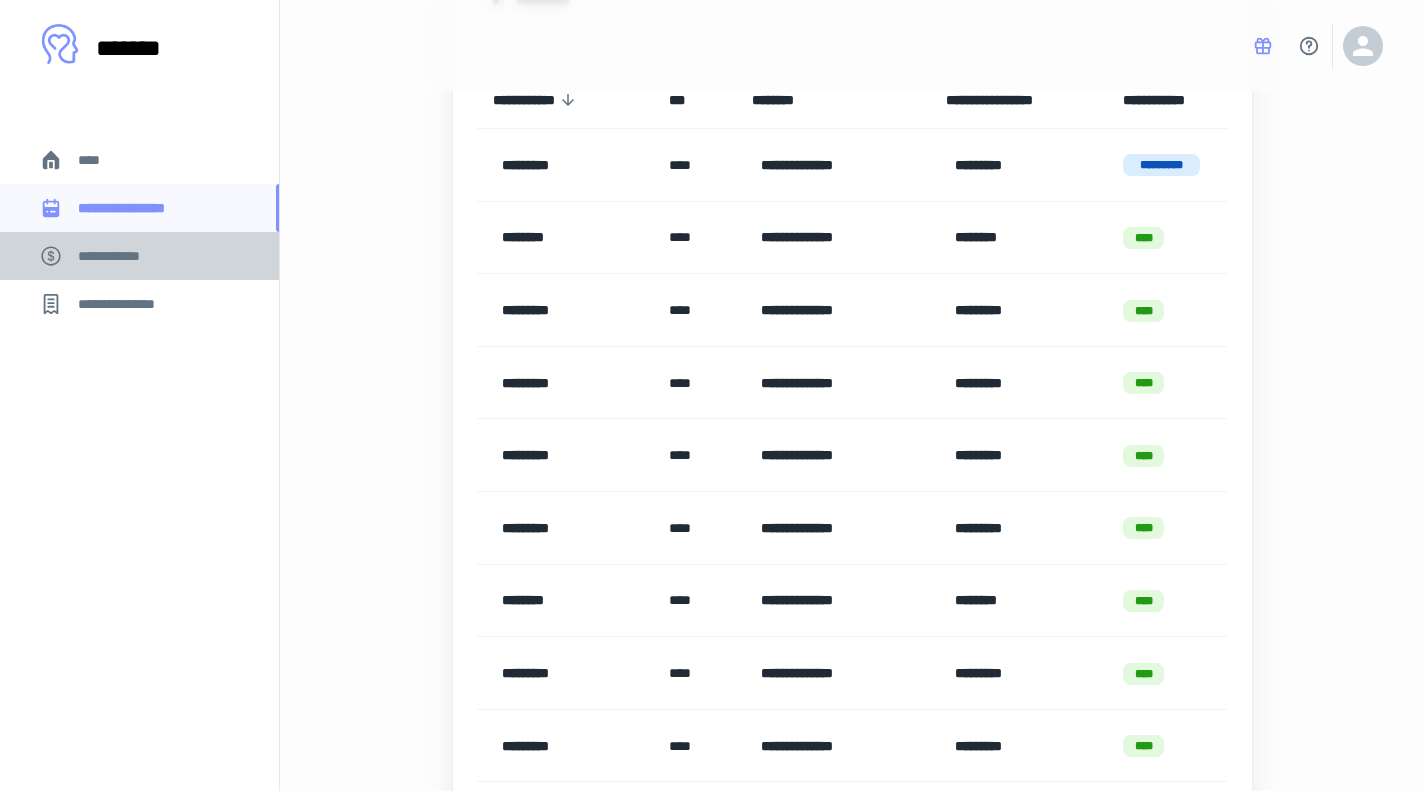 click on "**********" at bounding box center [139, 256] 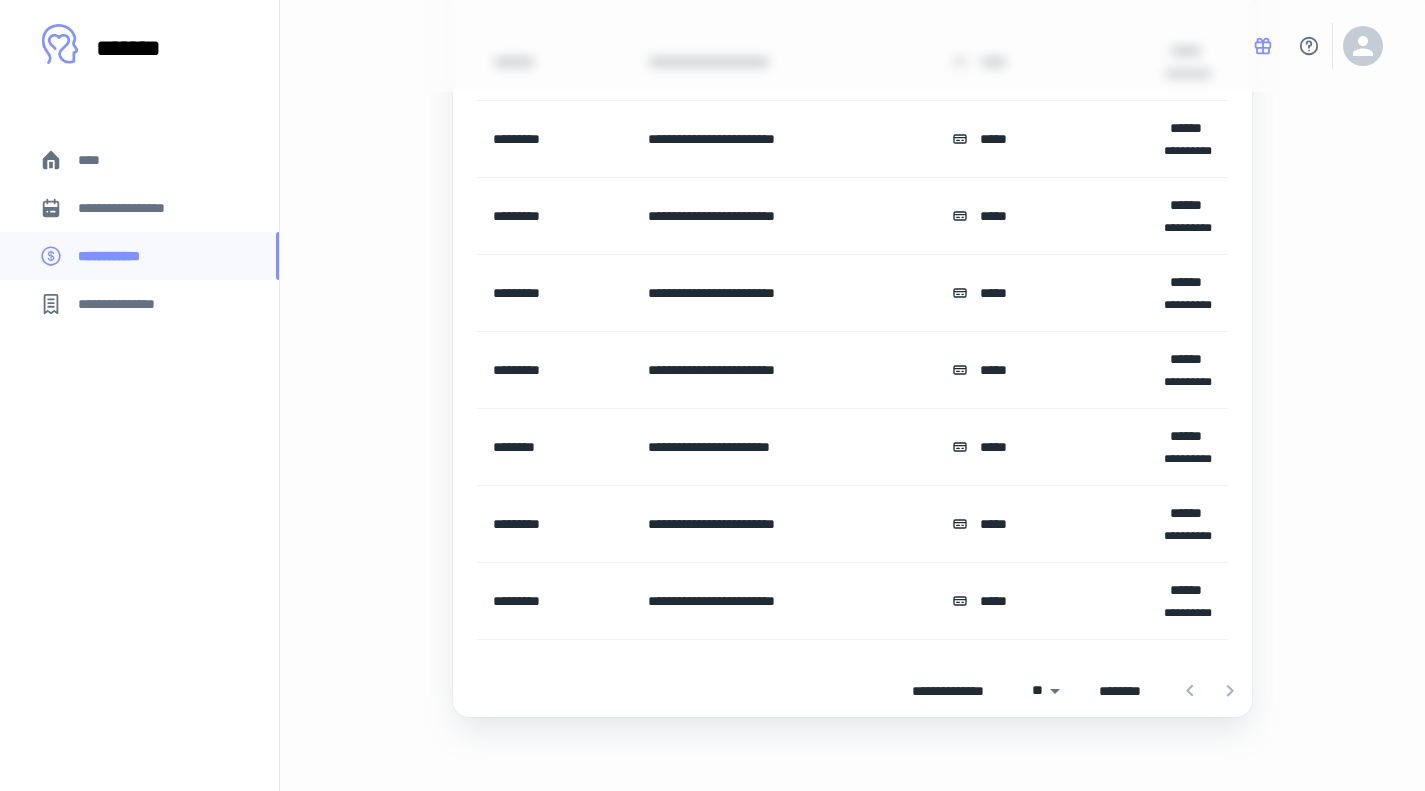scroll, scrollTop: 332, scrollLeft: 0, axis: vertical 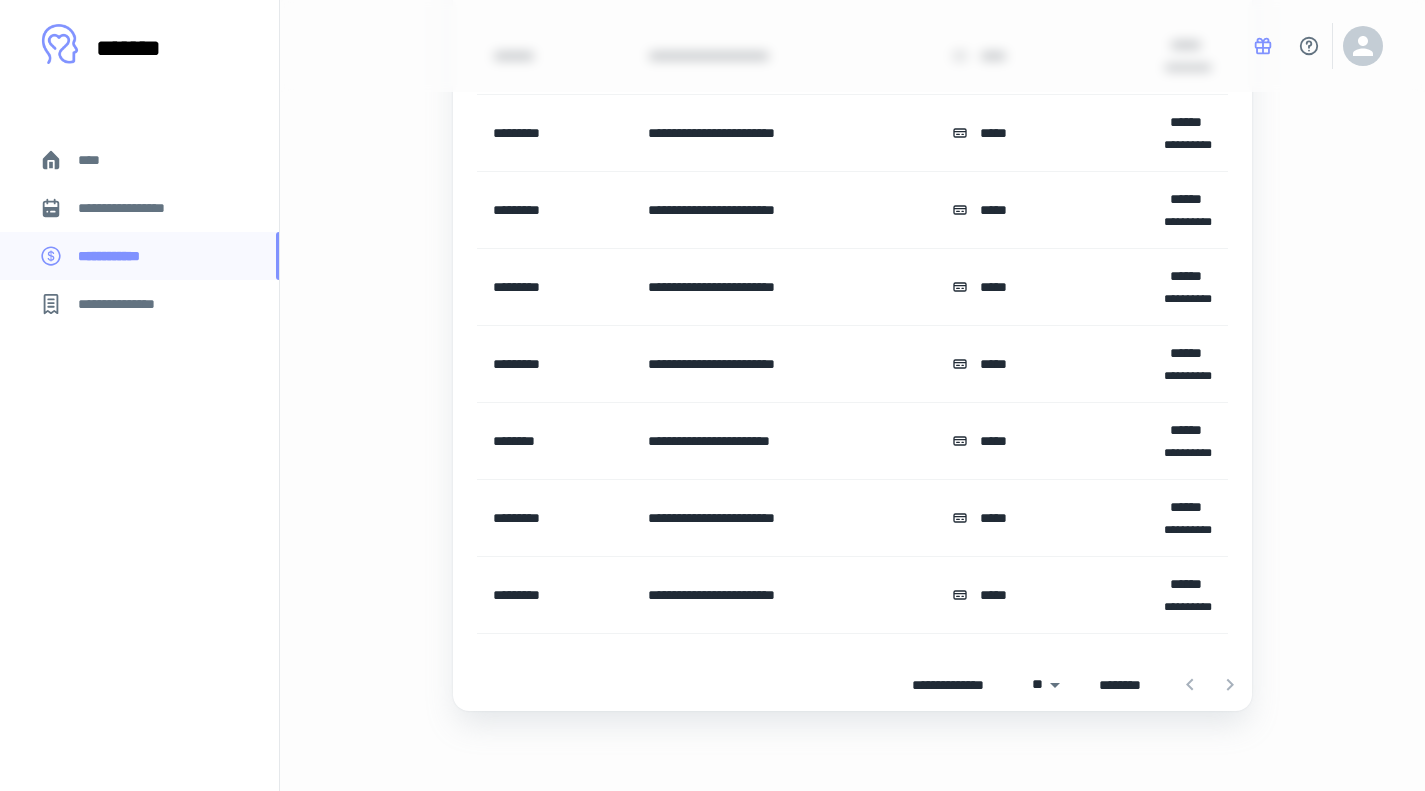 click 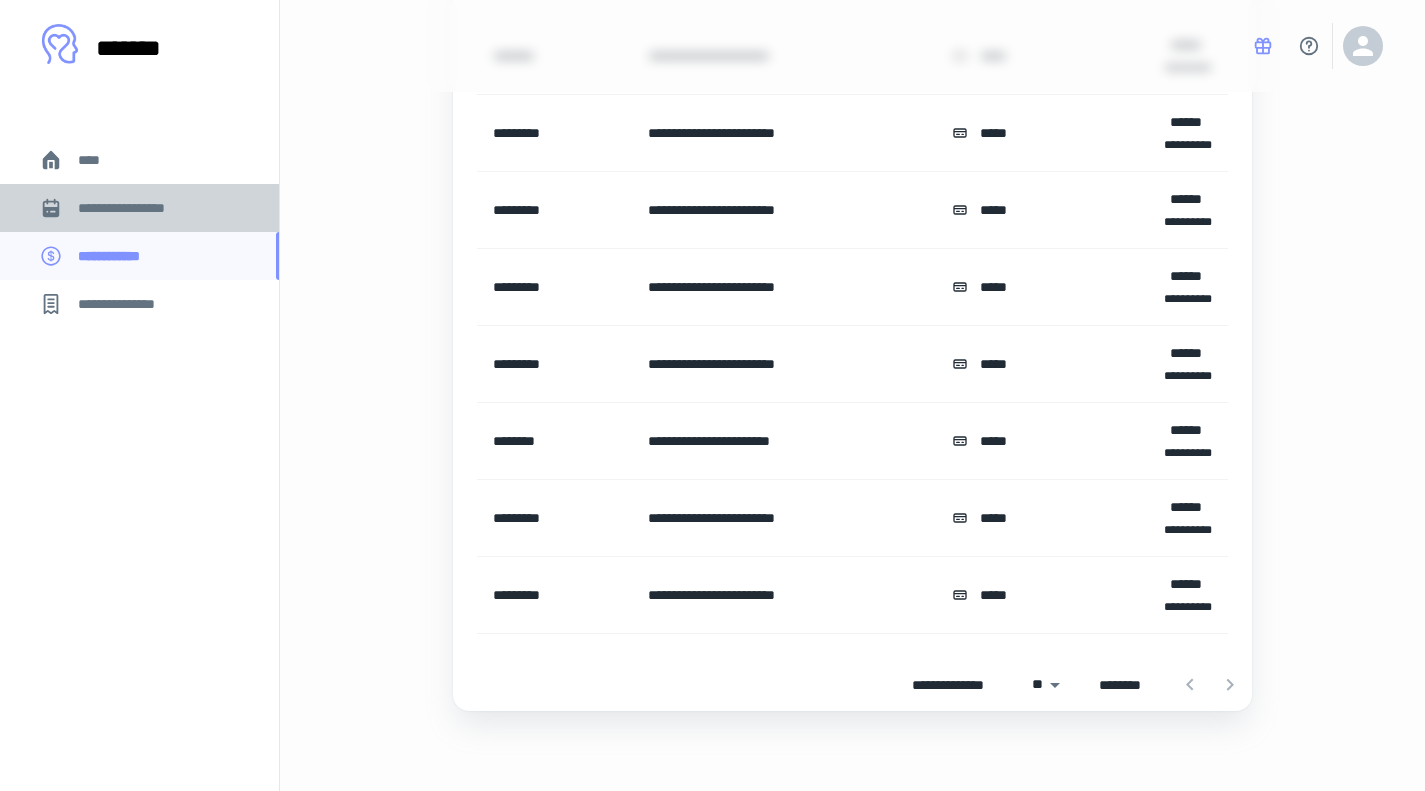 click on "**********" at bounding box center [136, 208] 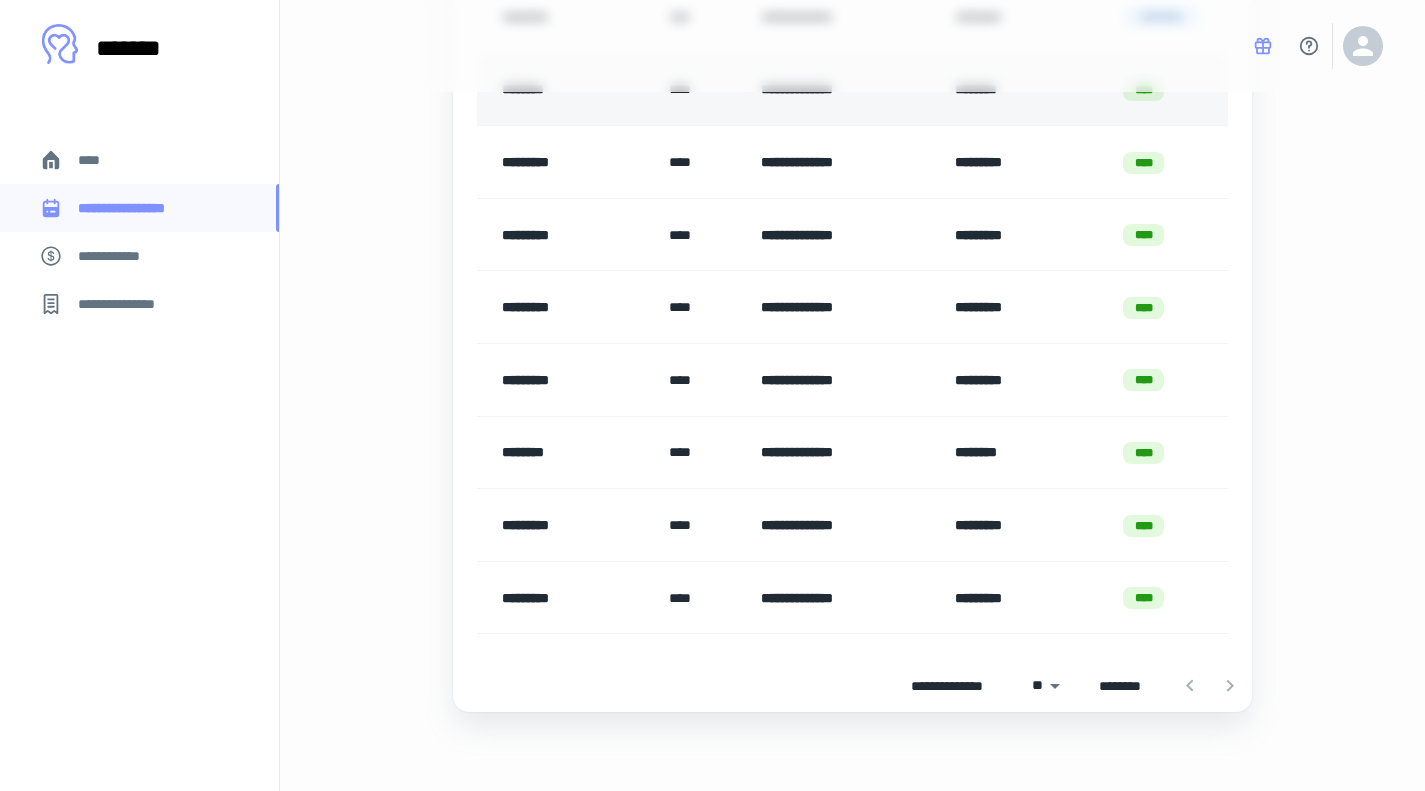 scroll, scrollTop: 397, scrollLeft: 0, axis: vertical 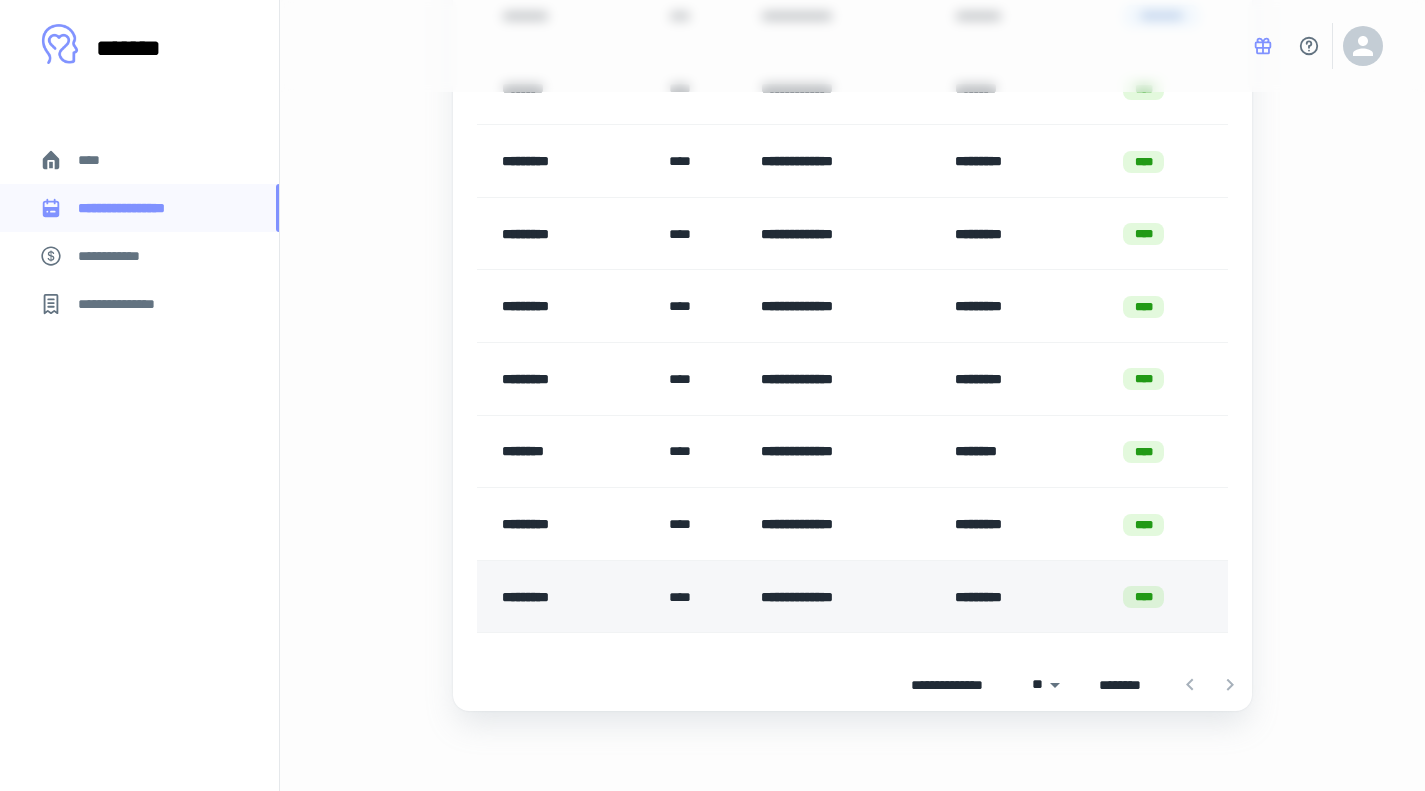 click on "****" at bounding box center (1143, 597) 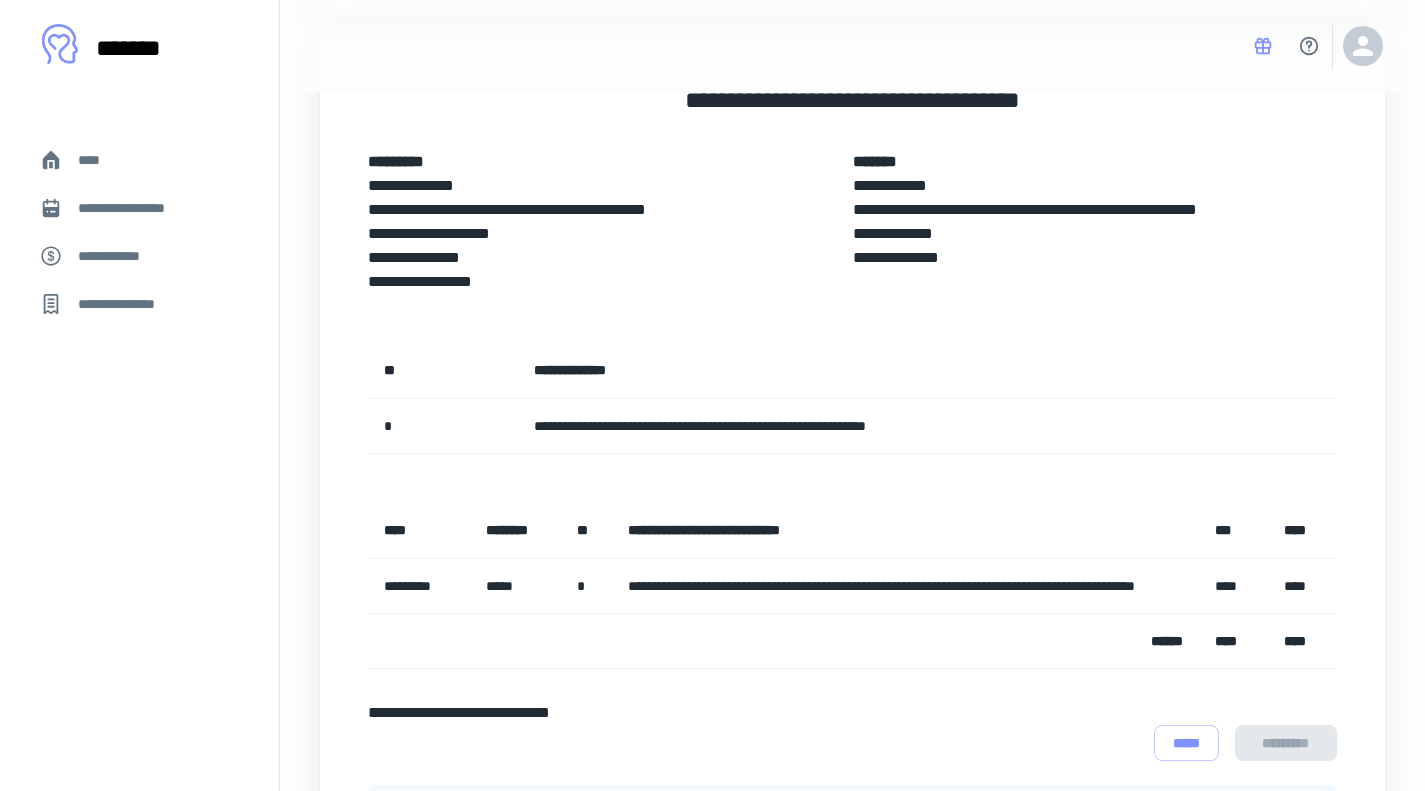 scroll, scrollTop: 0, scrollLeft: 0, axis: both 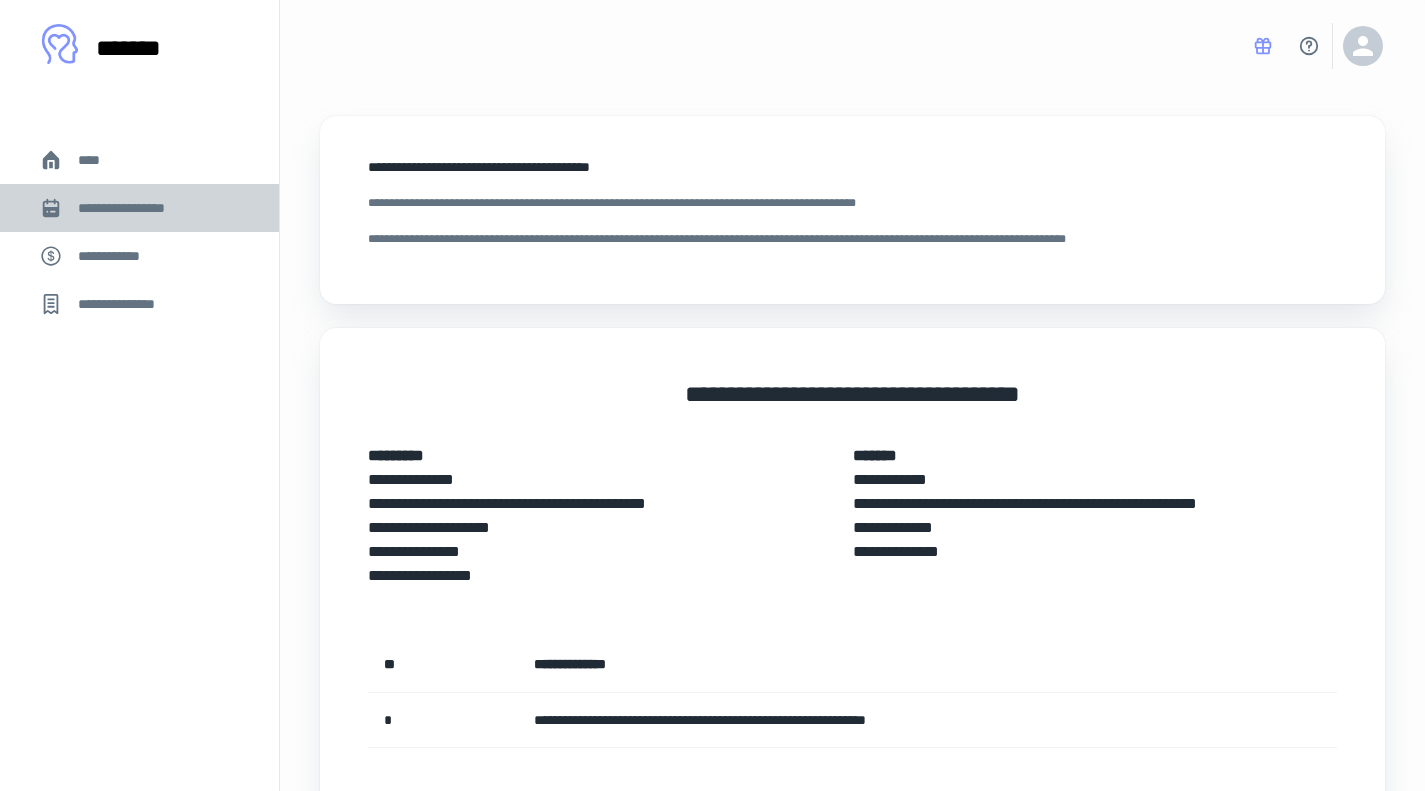 click on "**********" at bounding box center [139, 208] 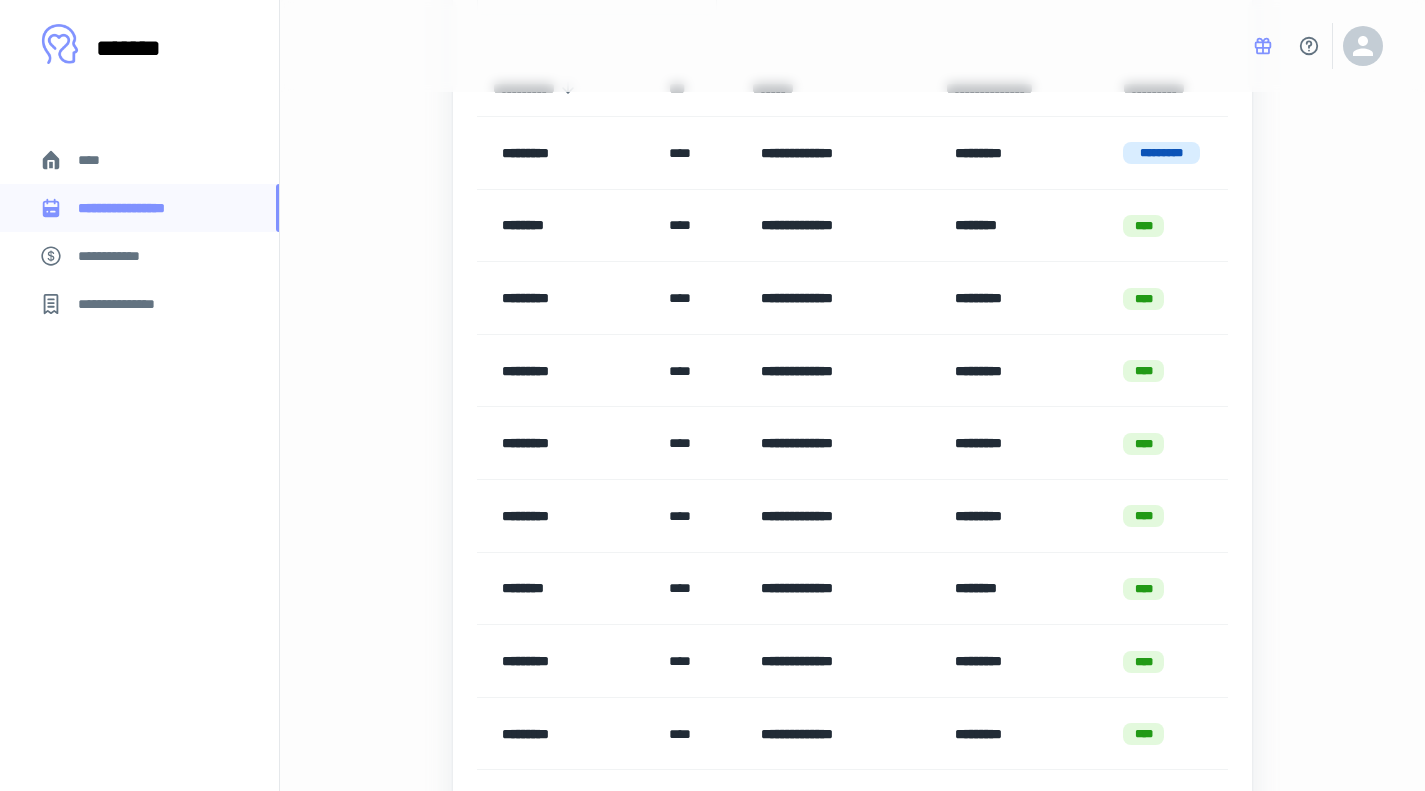 scroll, scrollTop: 284, scrollLeft: 0, axis: vertical 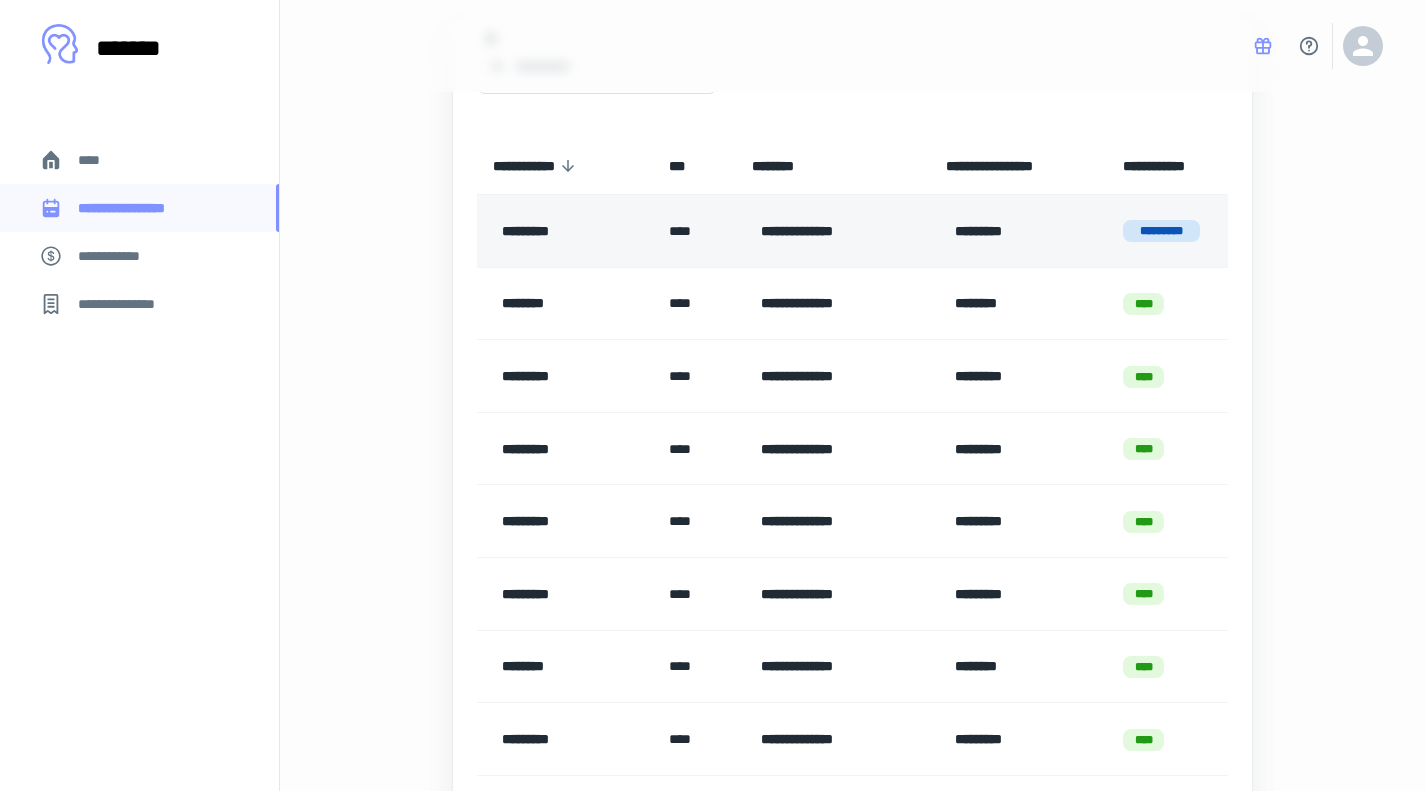 click on "*********" at bounding box center (1161, 231) 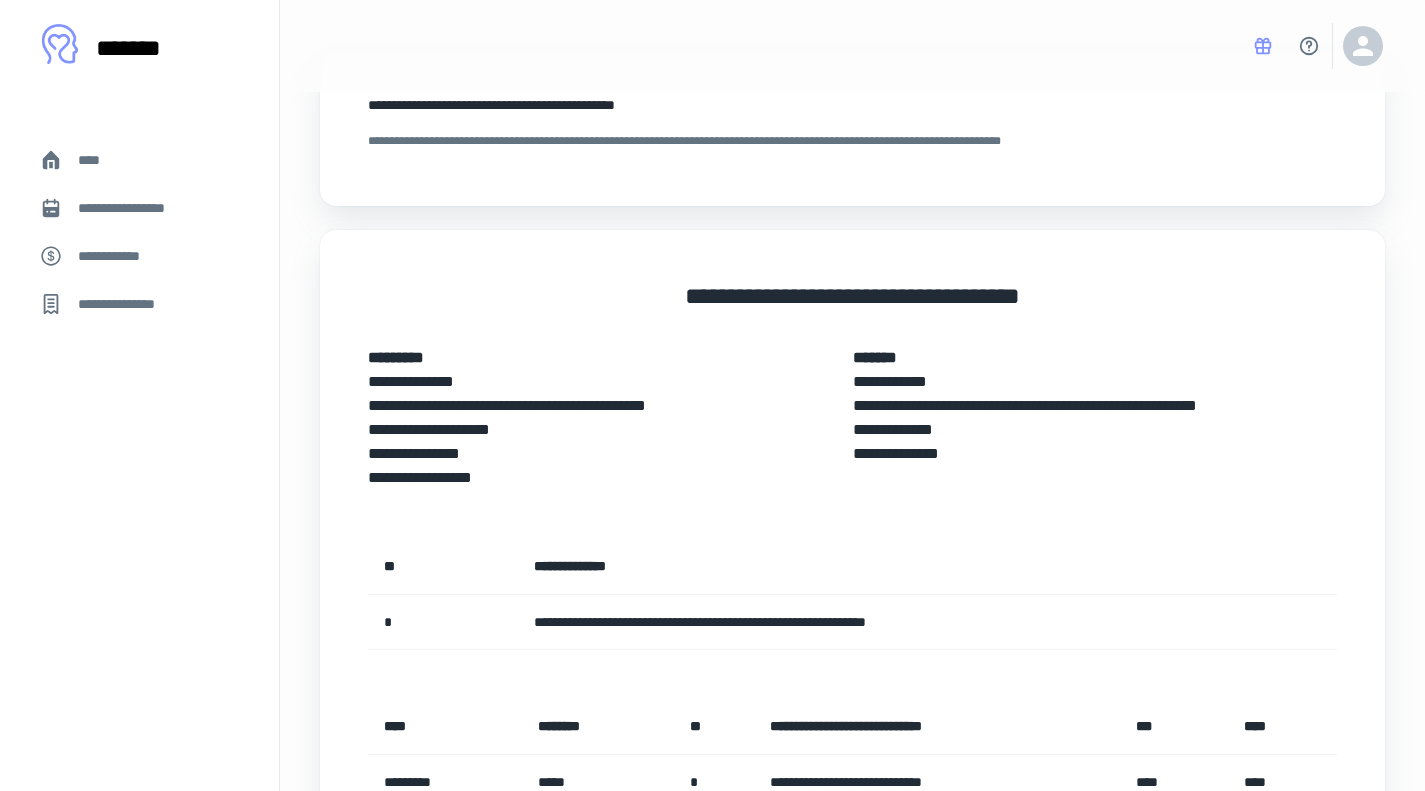 scroll, scrollTop: 0, scrollLeft: 0, axis: both 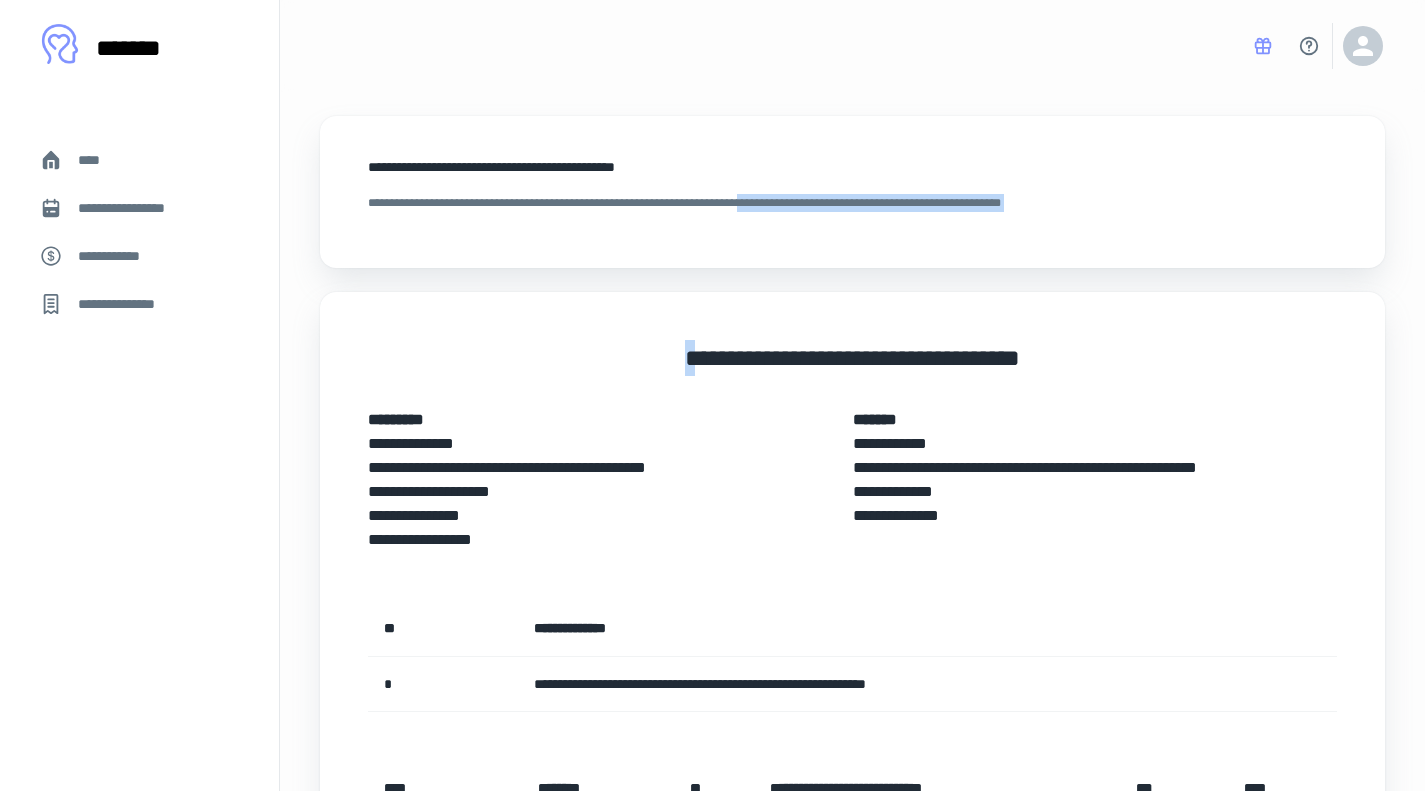 drag, startPoint x: 689, startPoint y: 289, endPoint x: 921, endPoint y: 176, distance: 258.05618 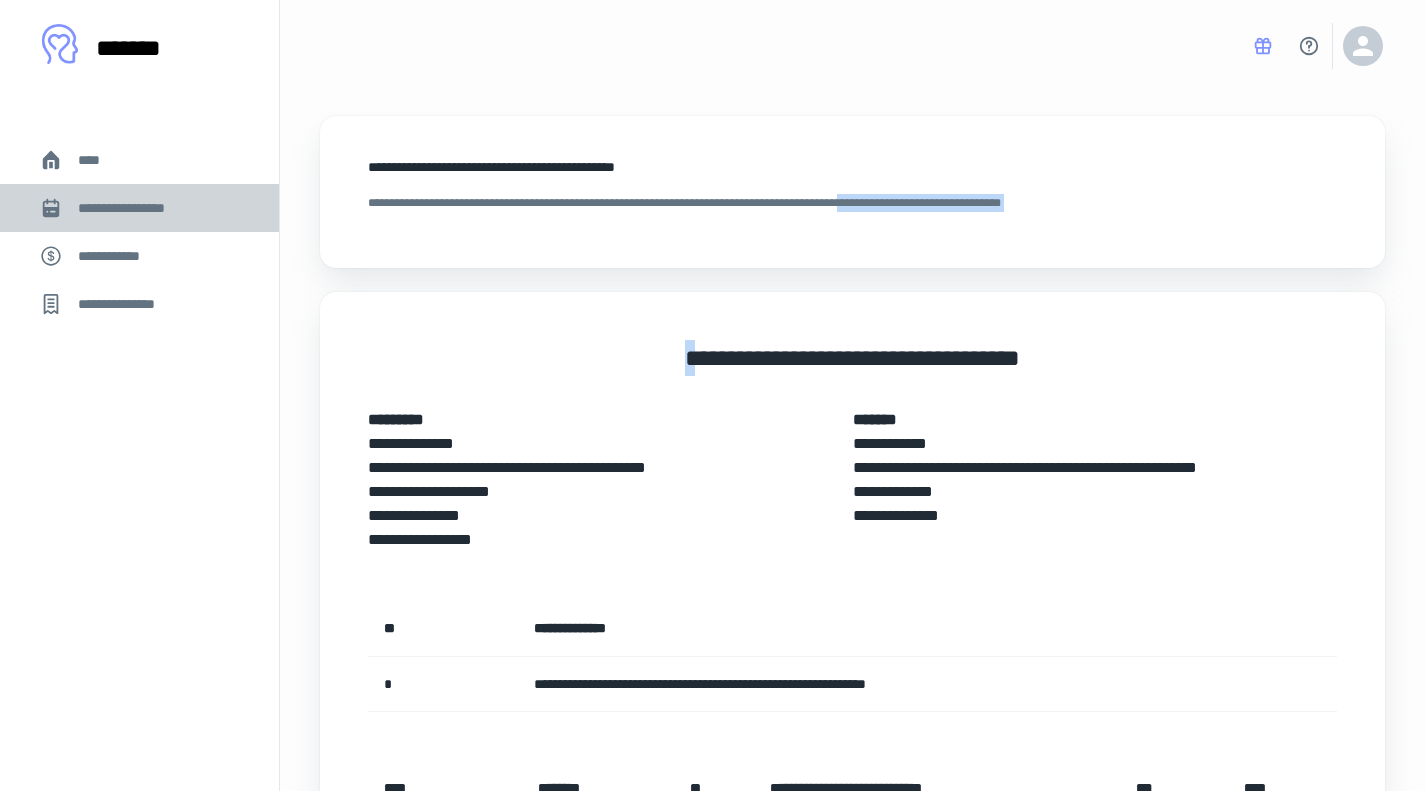 click on "**********" at bounding box center [136, 208] 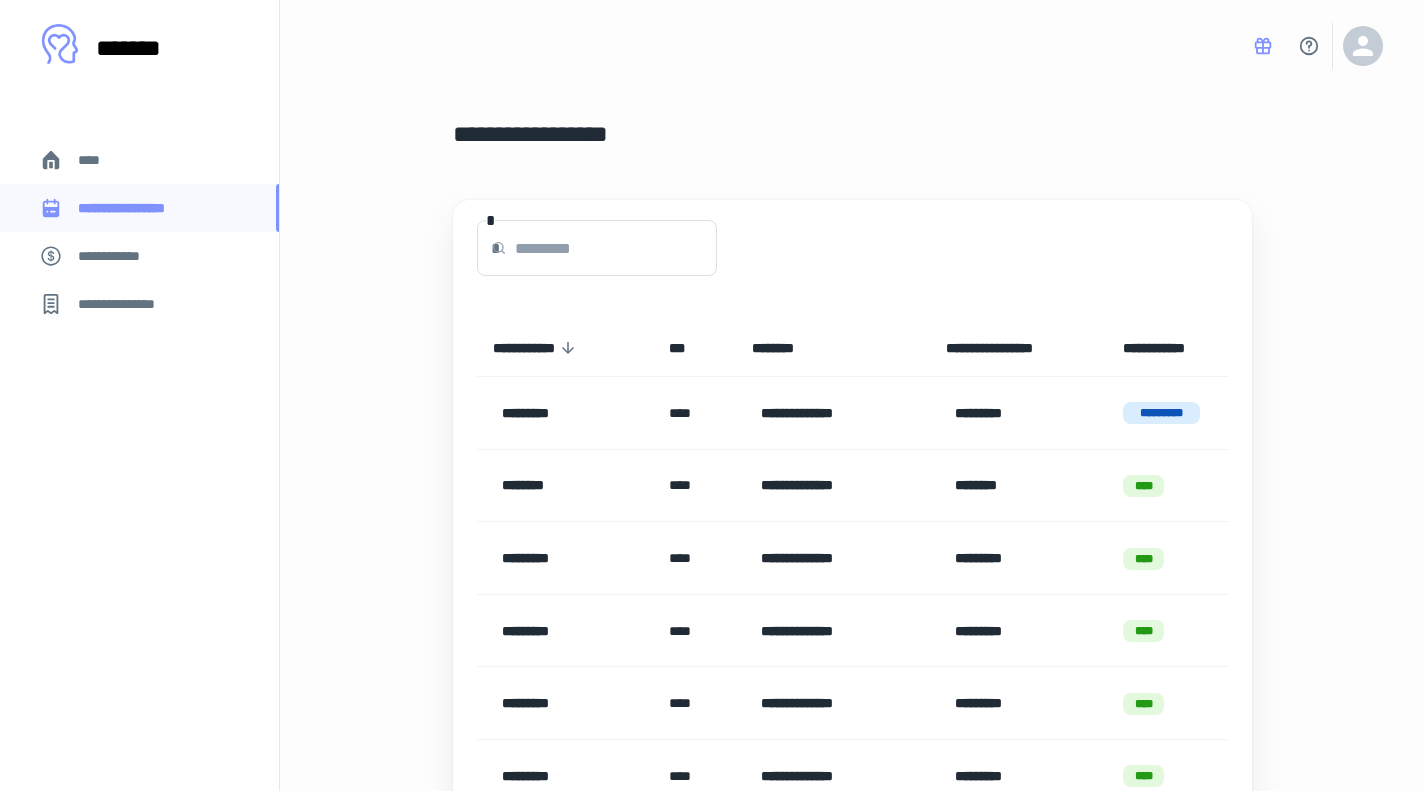 scroll, scrollTop: 397, scrollLeft: 0, axis: vertical 